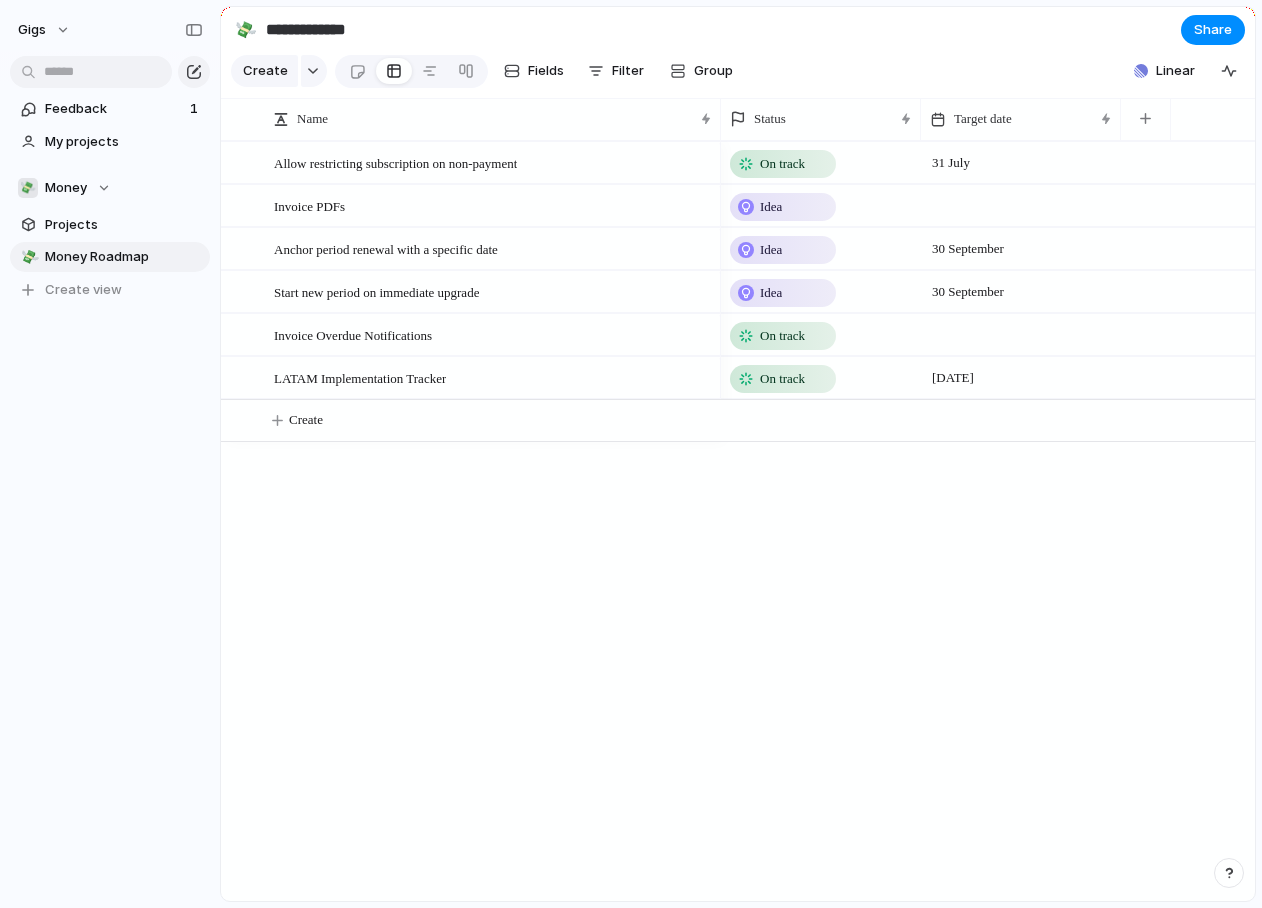 scroll, scrollTop: 0, scrollLeft: 0, axis: both 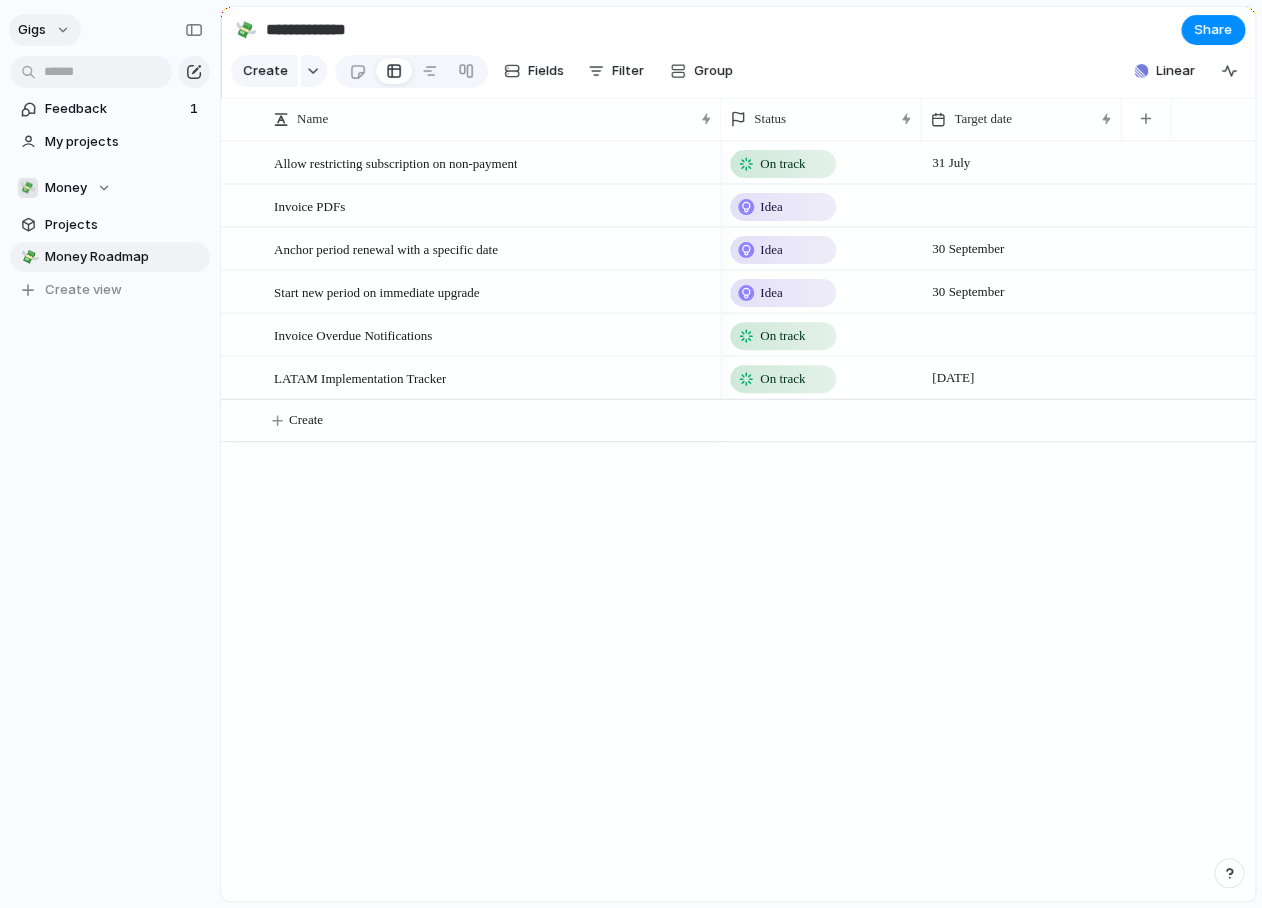 click on "gigs" at bounding box center (32, 30) 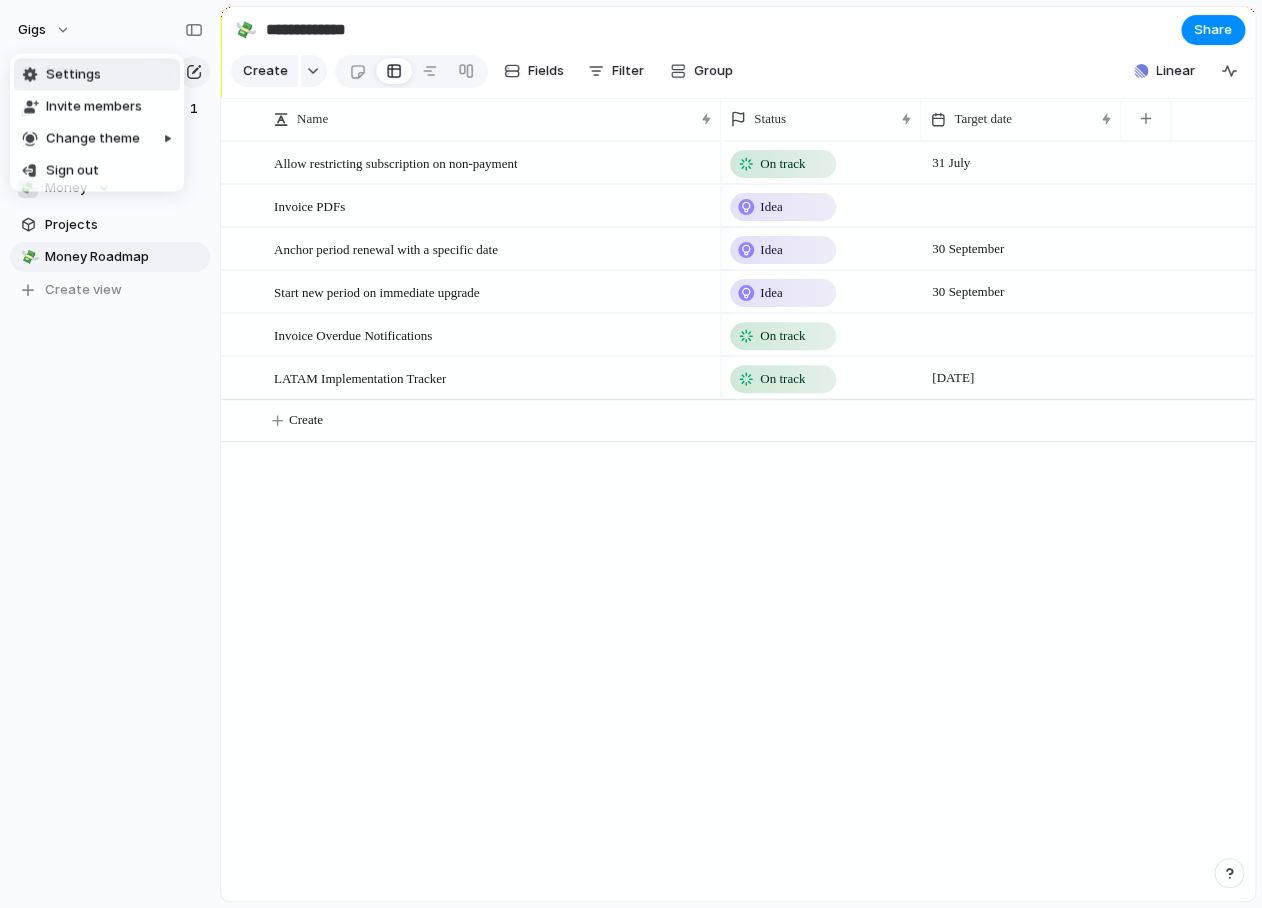 click on "Settings" at bounding box center [73, 75] 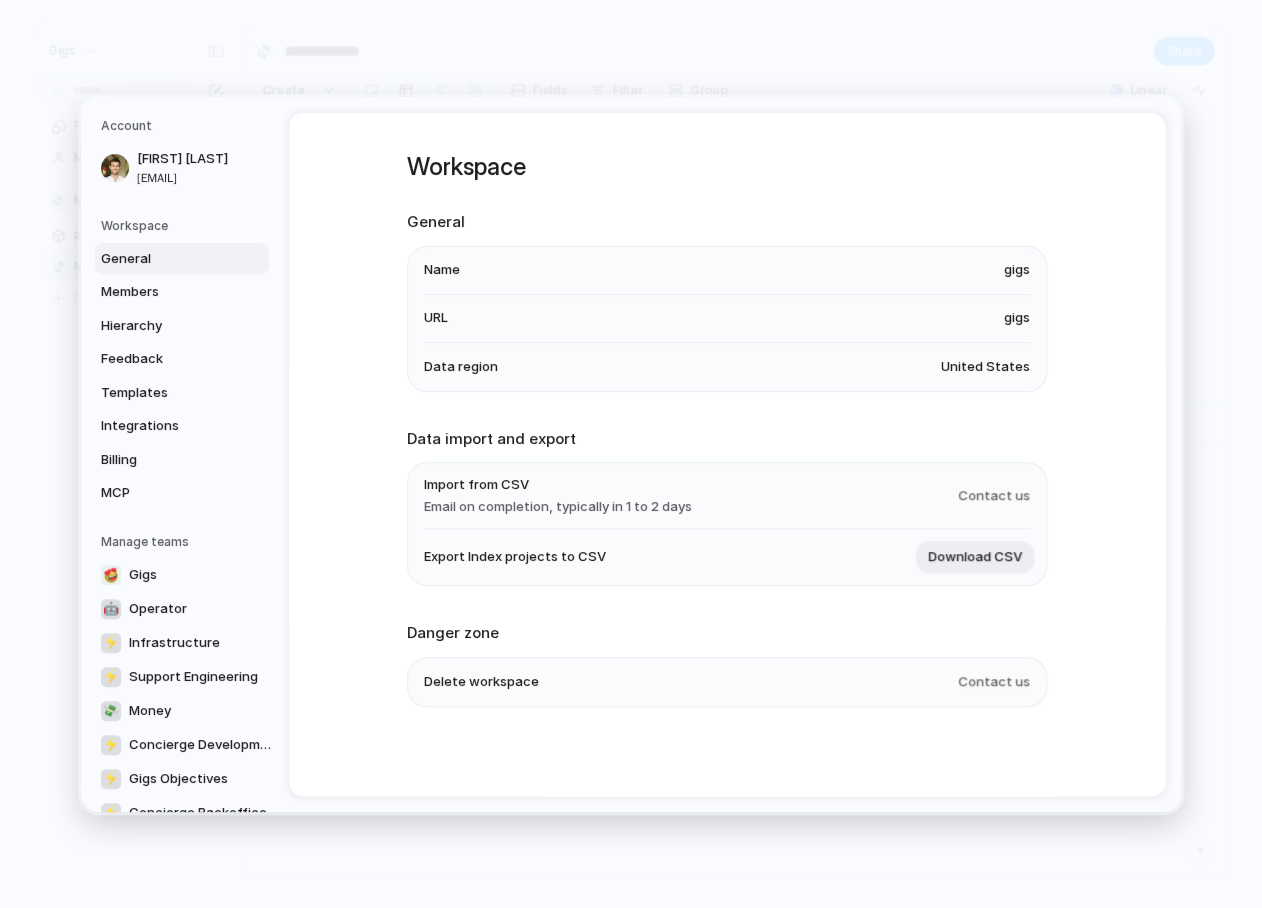 scroll, scrollTop: 4, scrollLeft: 0, axis: vertical 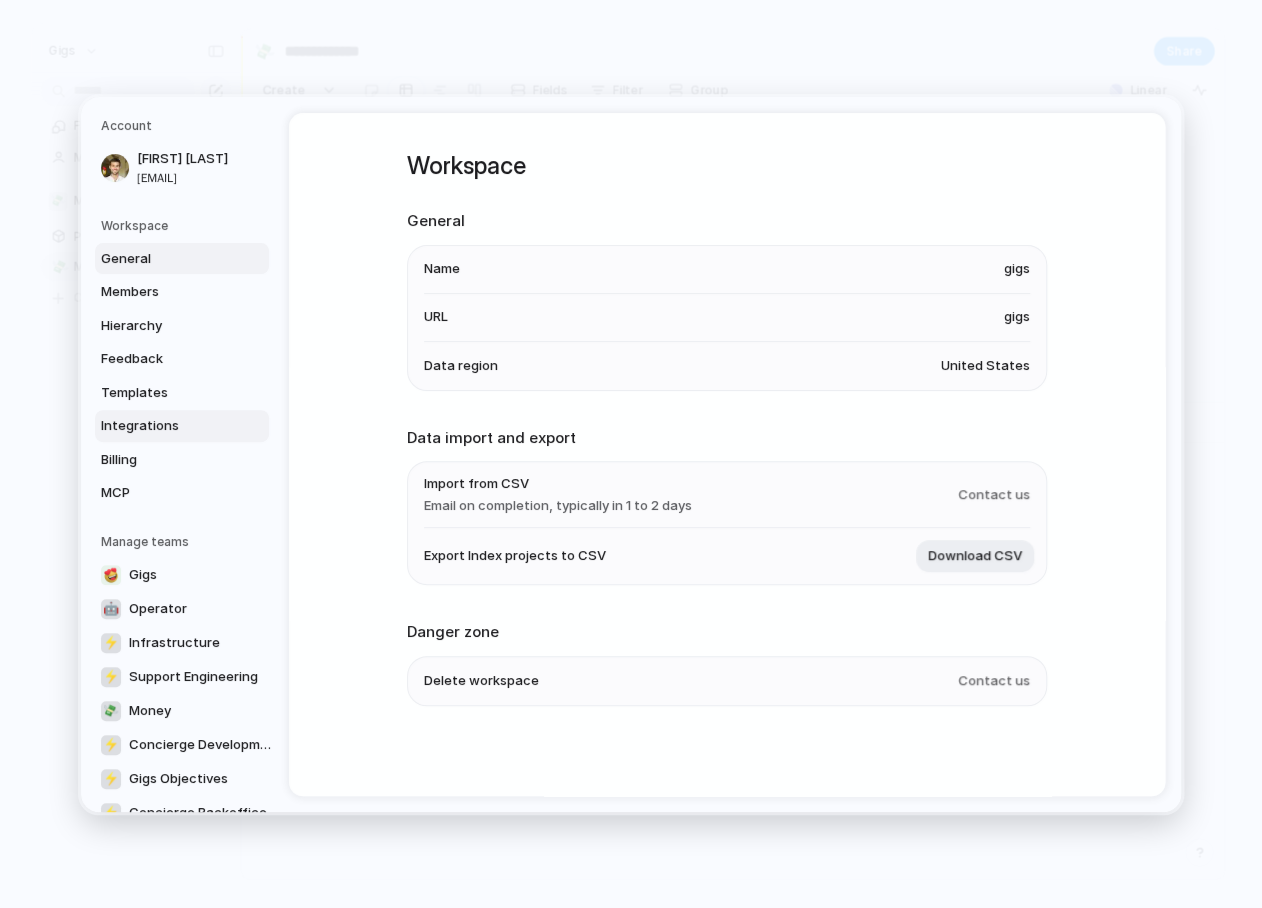 click on "Integrations" at bounding box center [165, 426] 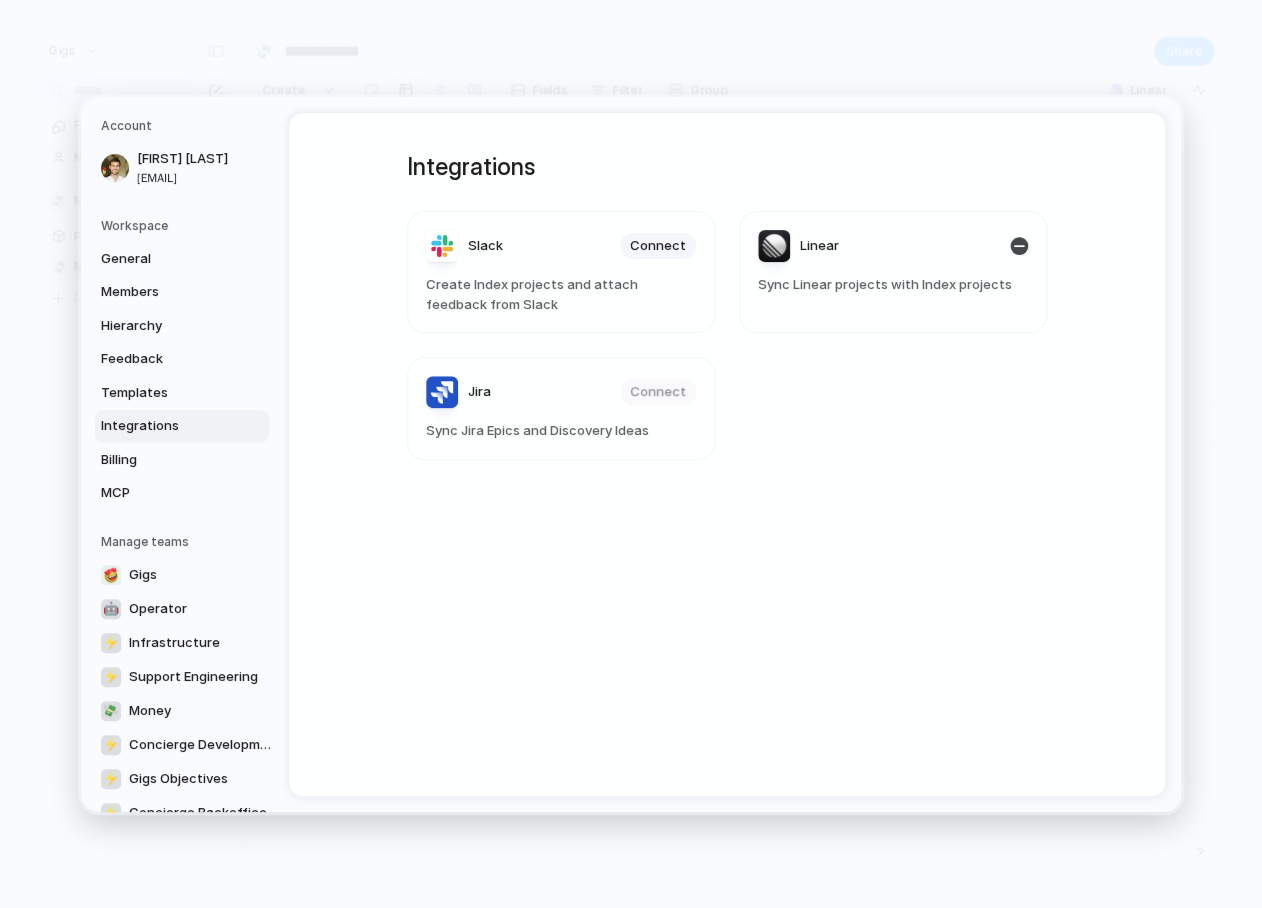 click on "Linear" at bounding box center [819, 246] 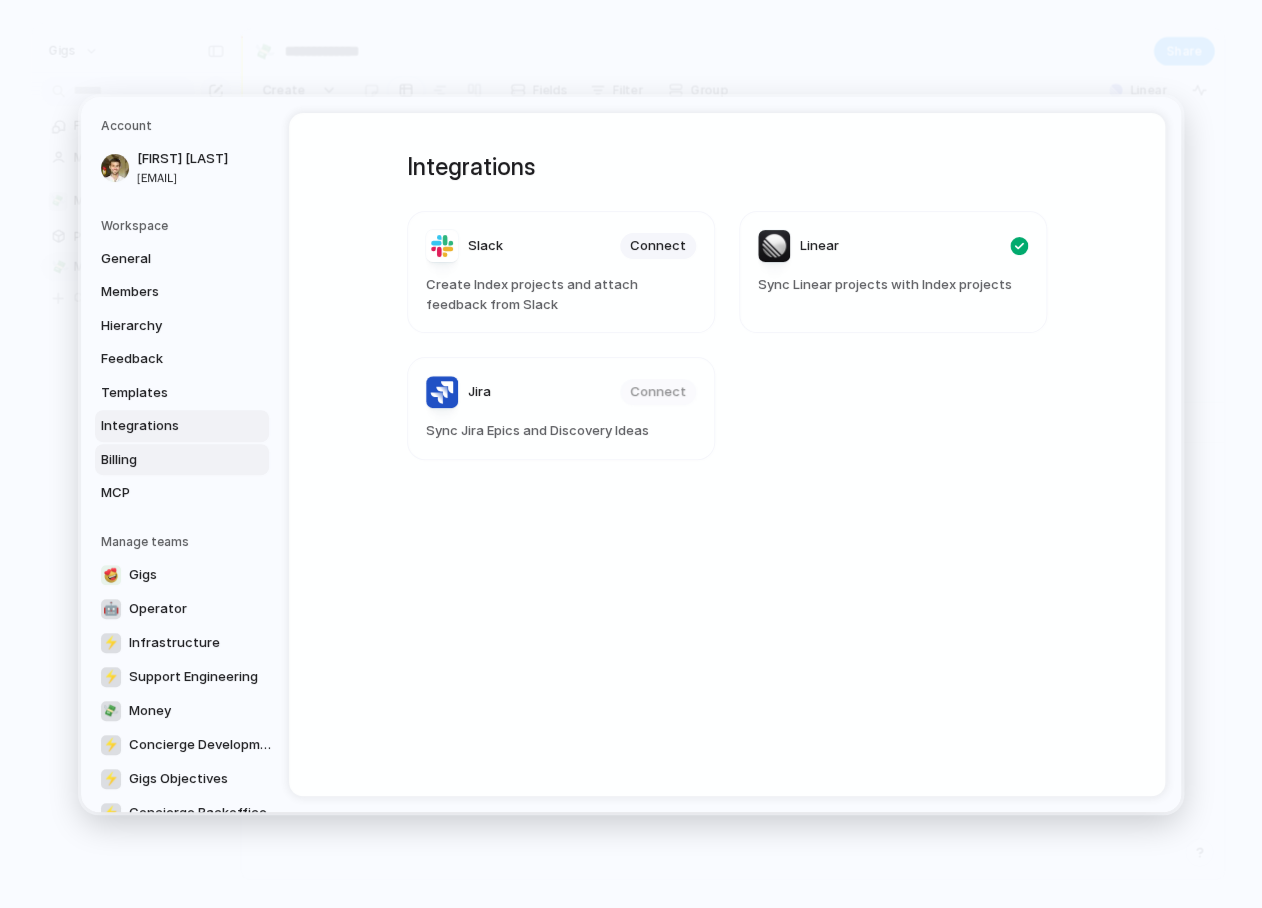 click on "Billing" at bounding box center [165, 459] 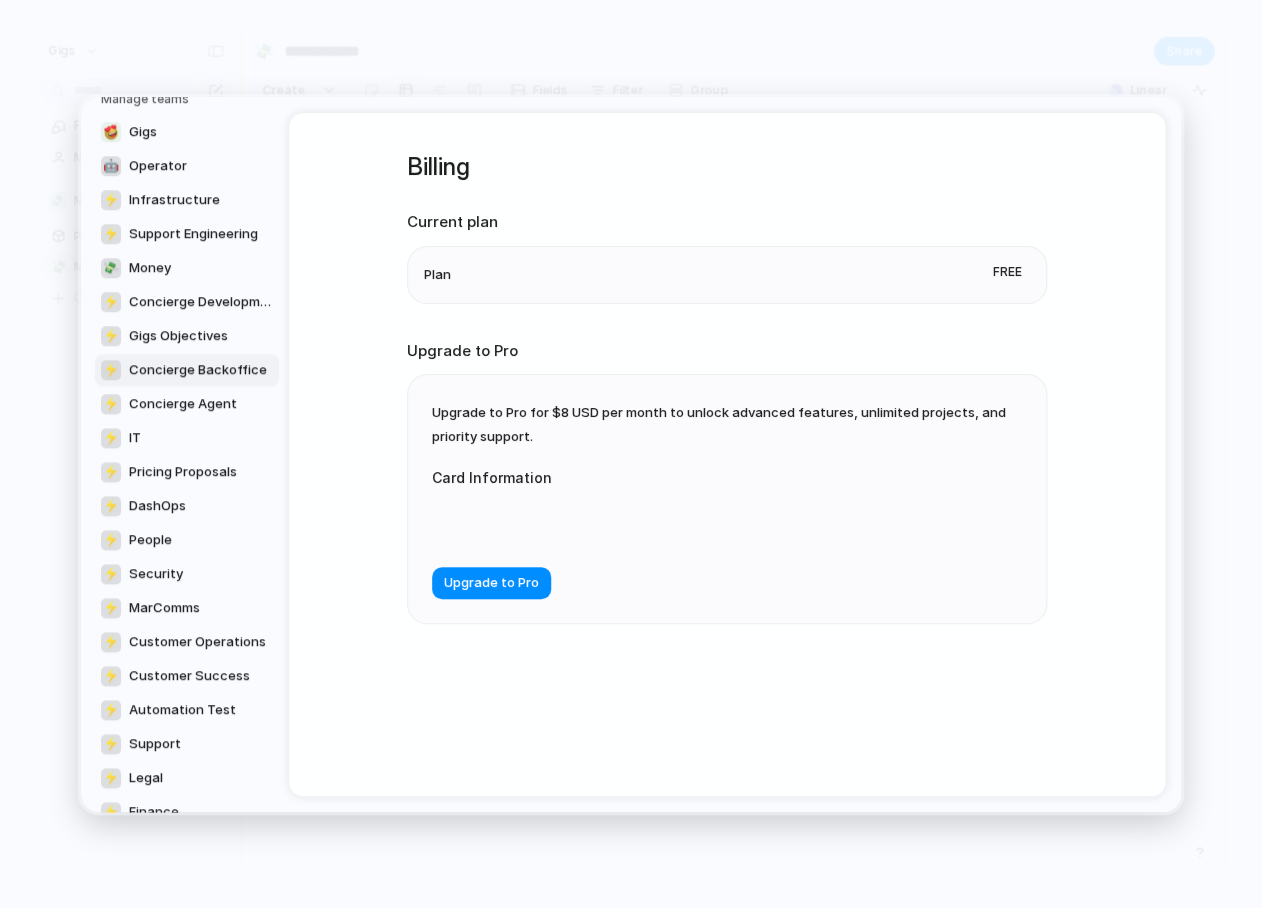 scroll, scrollTop: 0, scrollLeft: 0, axis: both 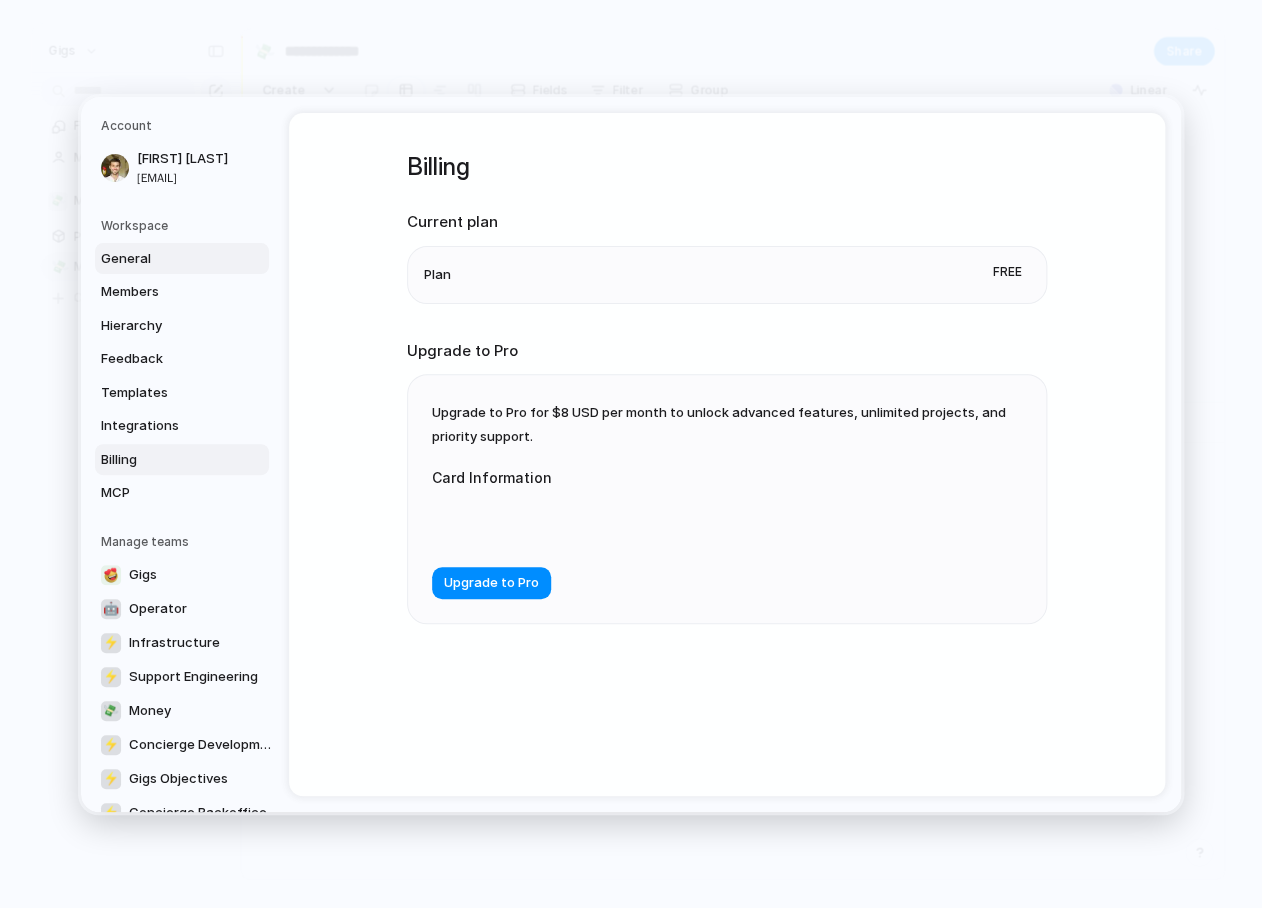 click on "General" at bounding box center (165, 258) 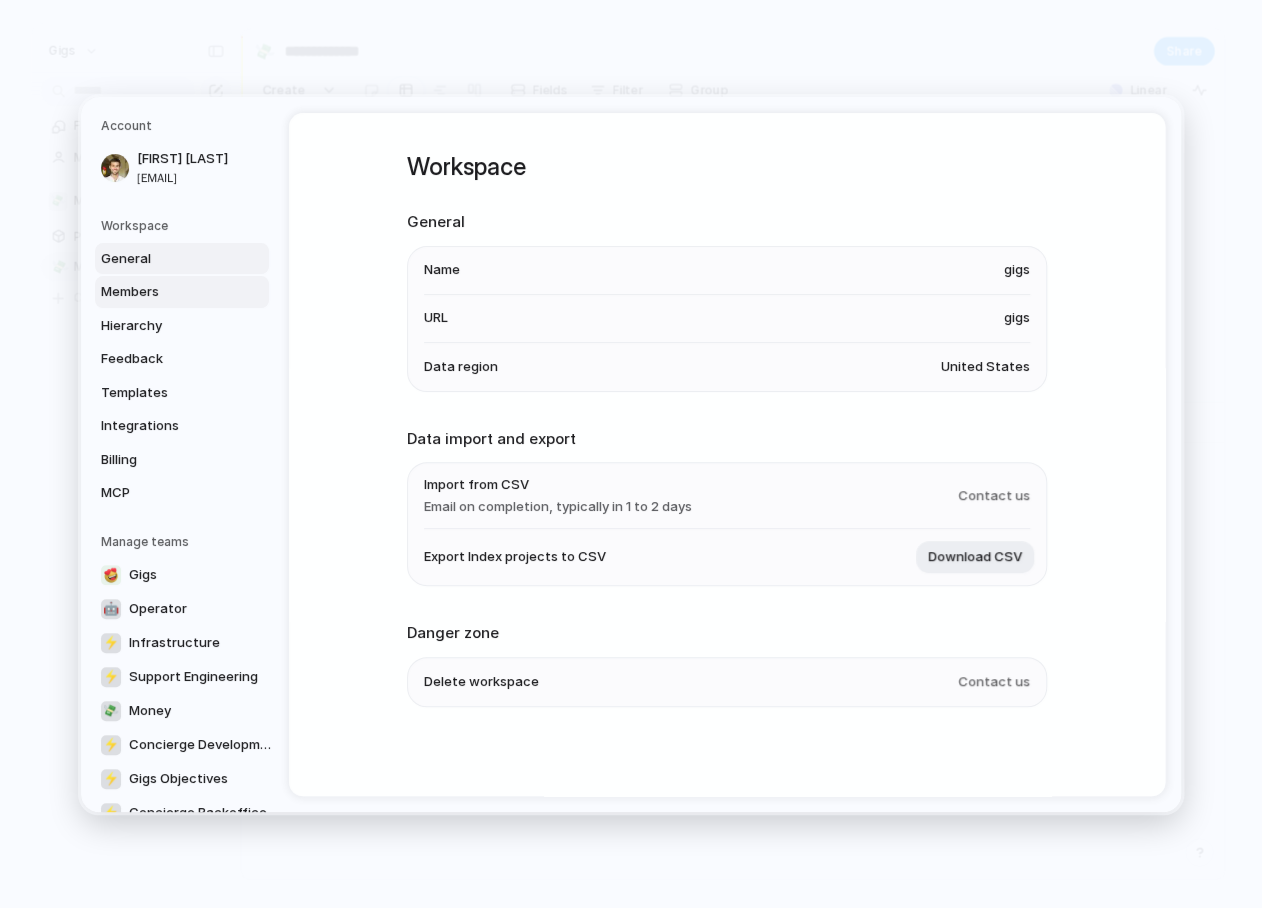 click on "Members" at bounding box center (182, 292) 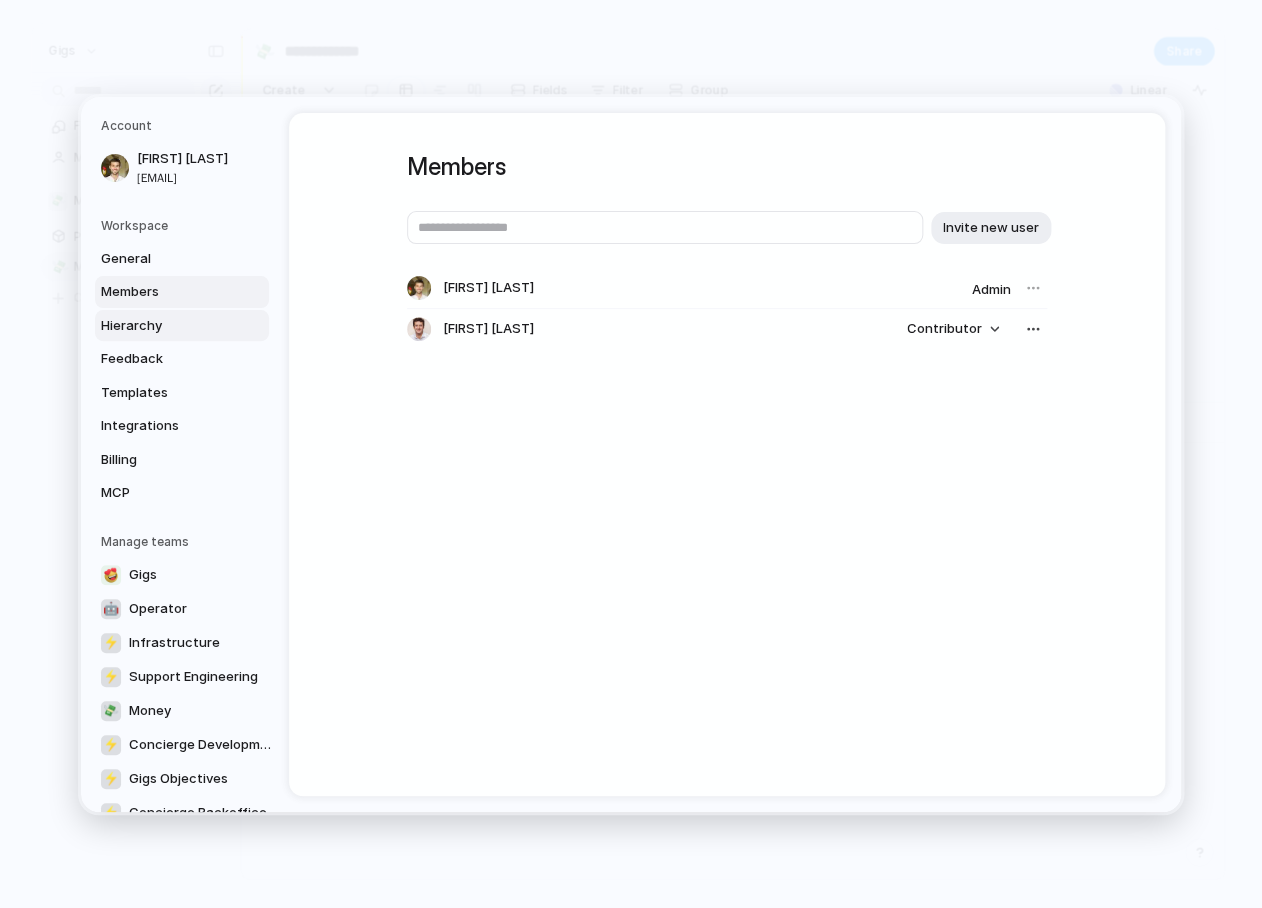 click on "Hierarchy" at bounding box center [165, 325] 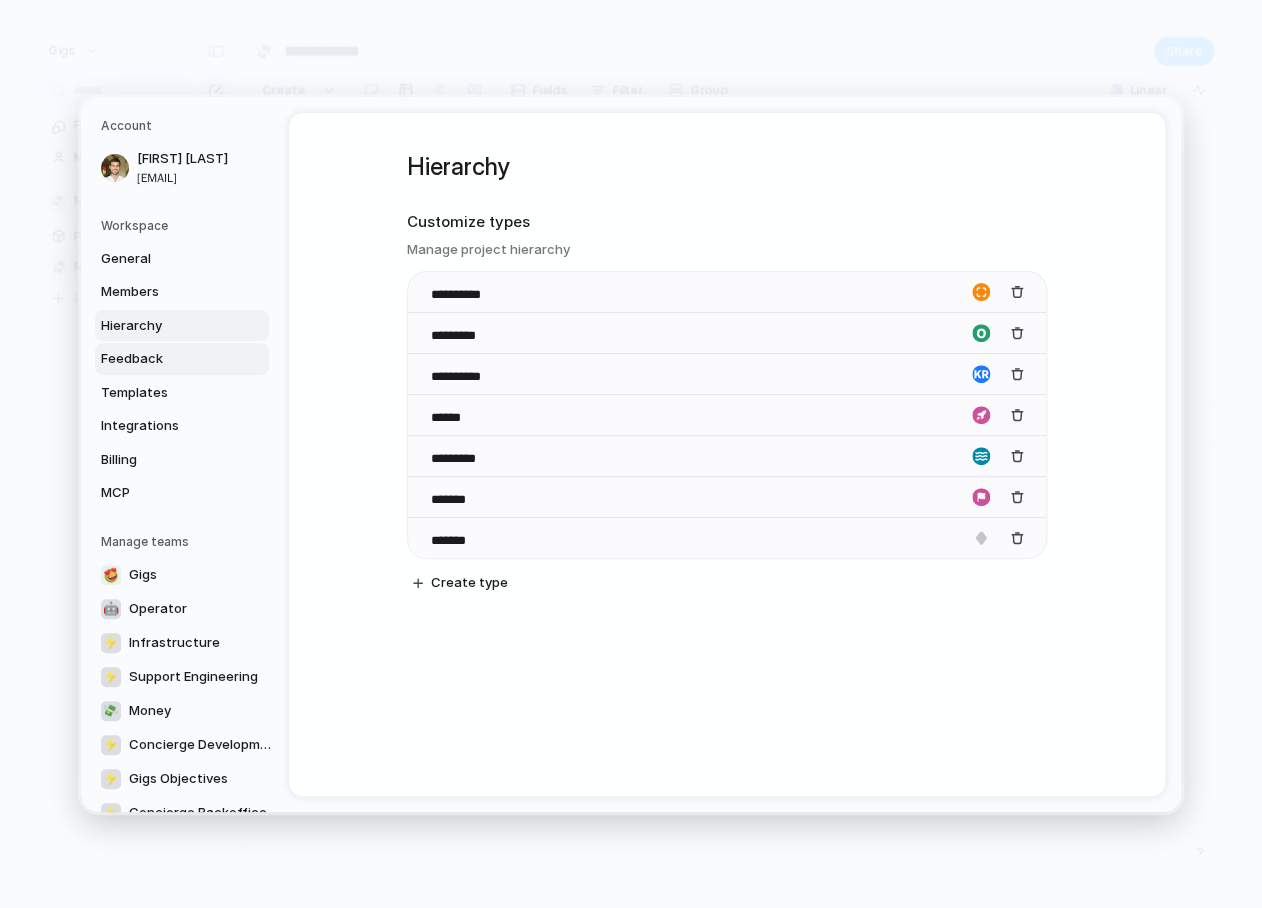 click on "Feedback" at bounding box center (182, 359) 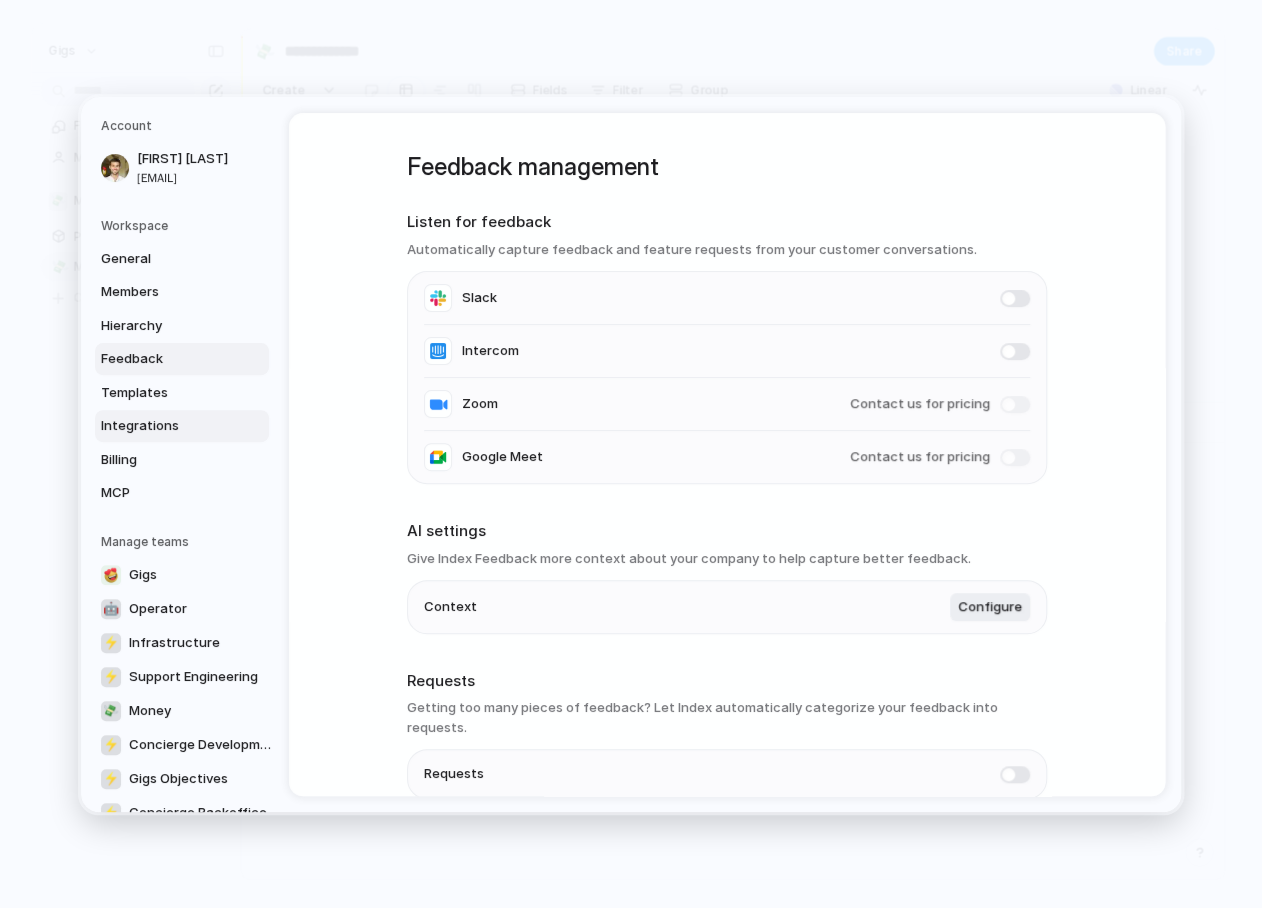 click on "Integrations" at bounding box center [182, 426] 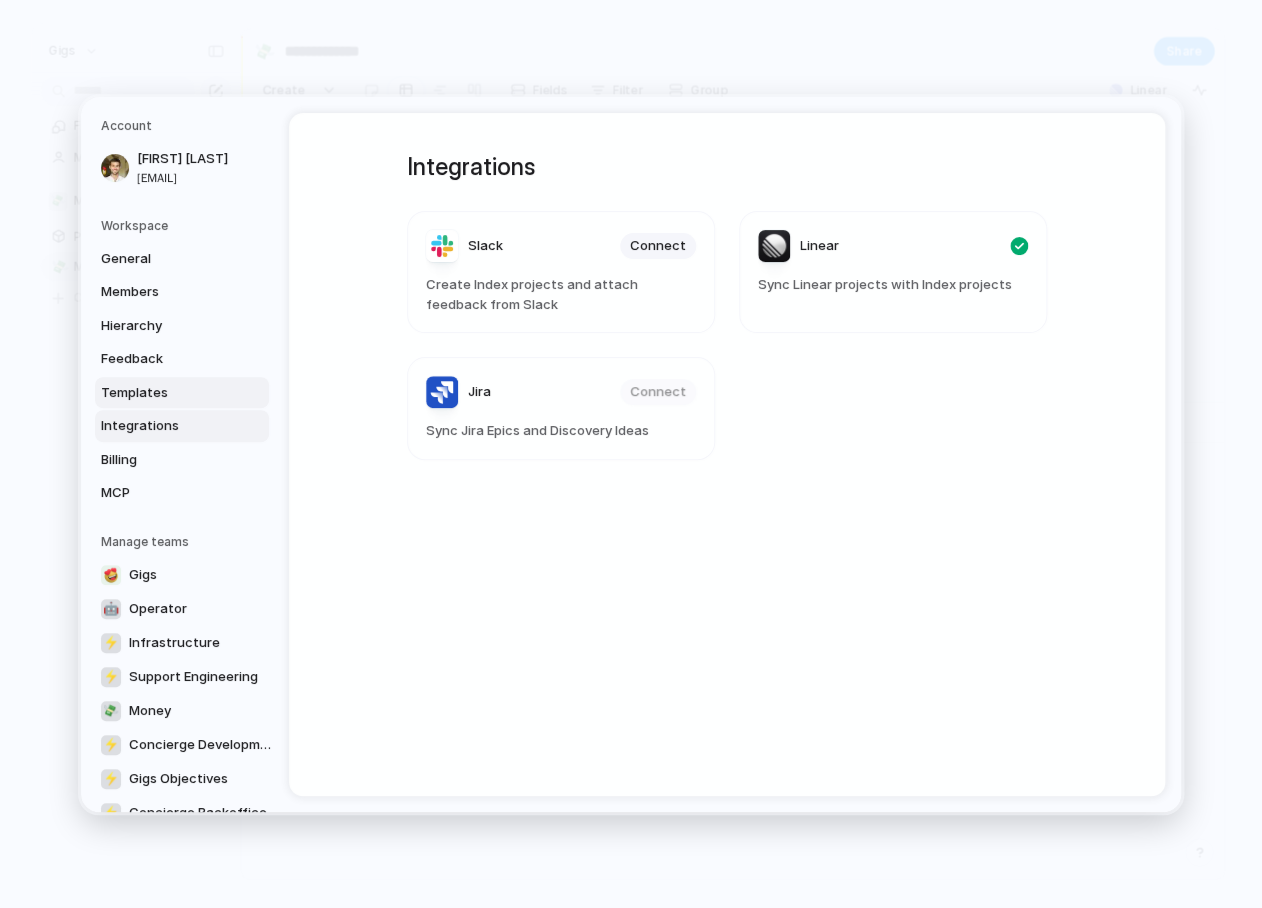 click on "Templates" at bounding box center (165, 392) 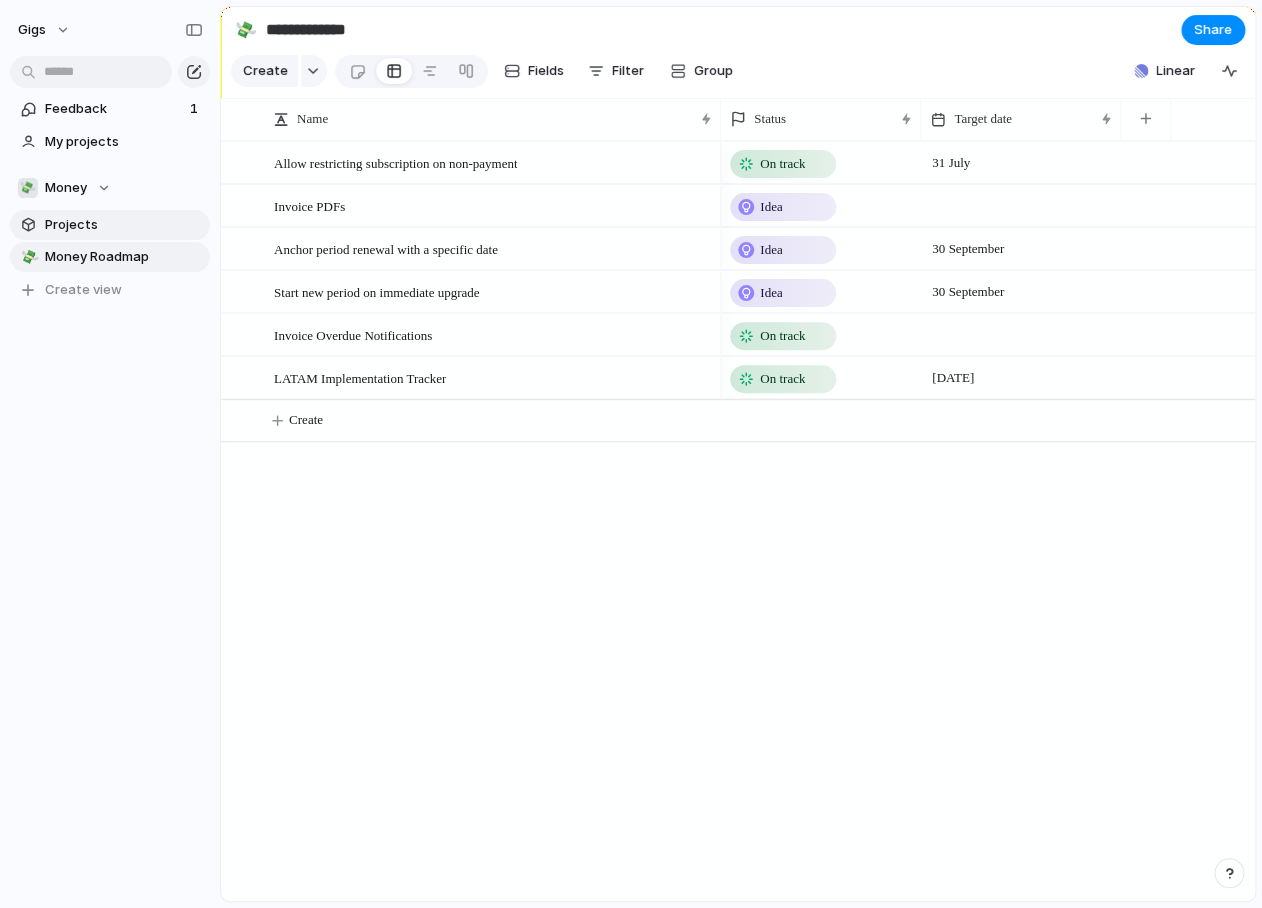 click on "Projects" at bounding box center (124, 225) 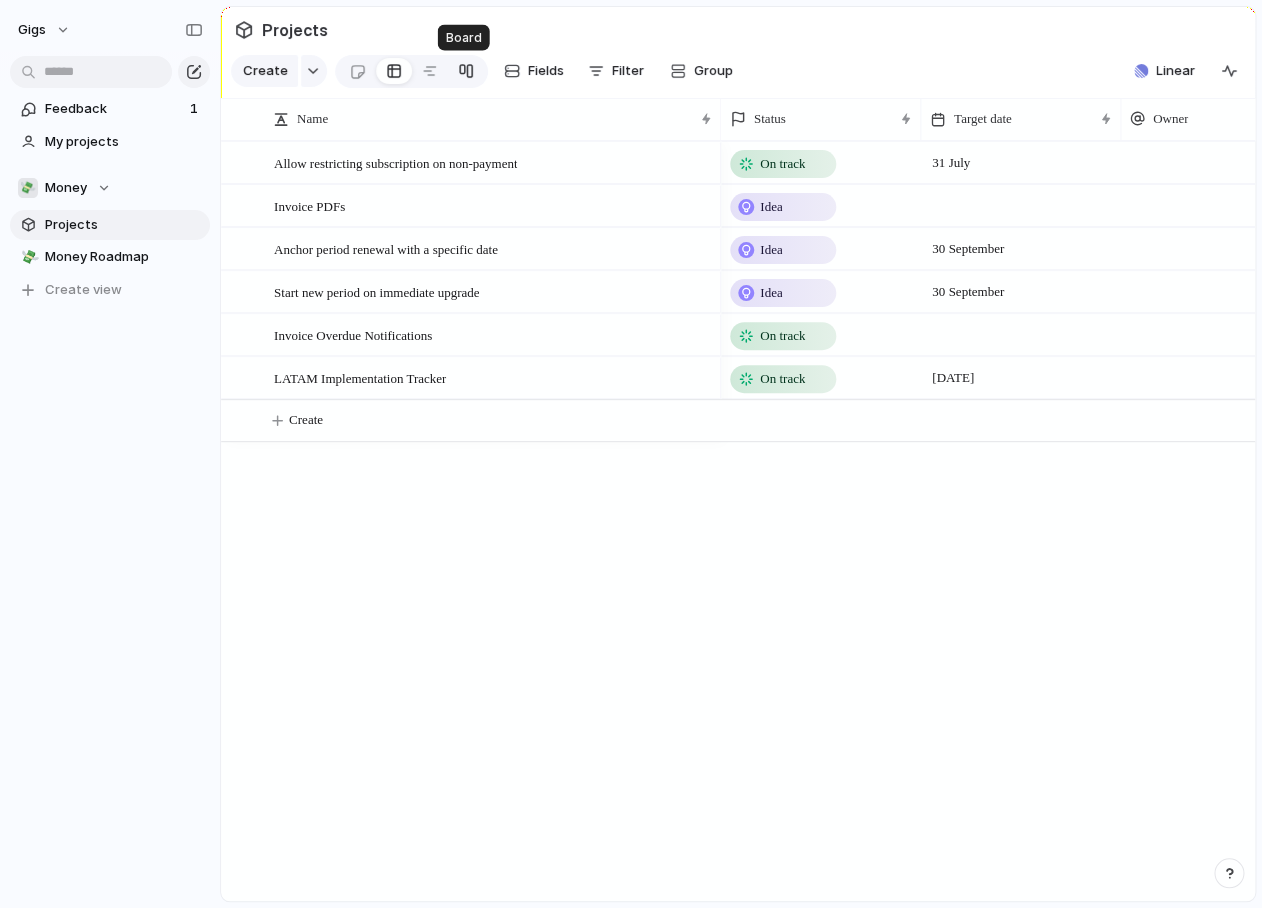click at bounding box center [466, 71] 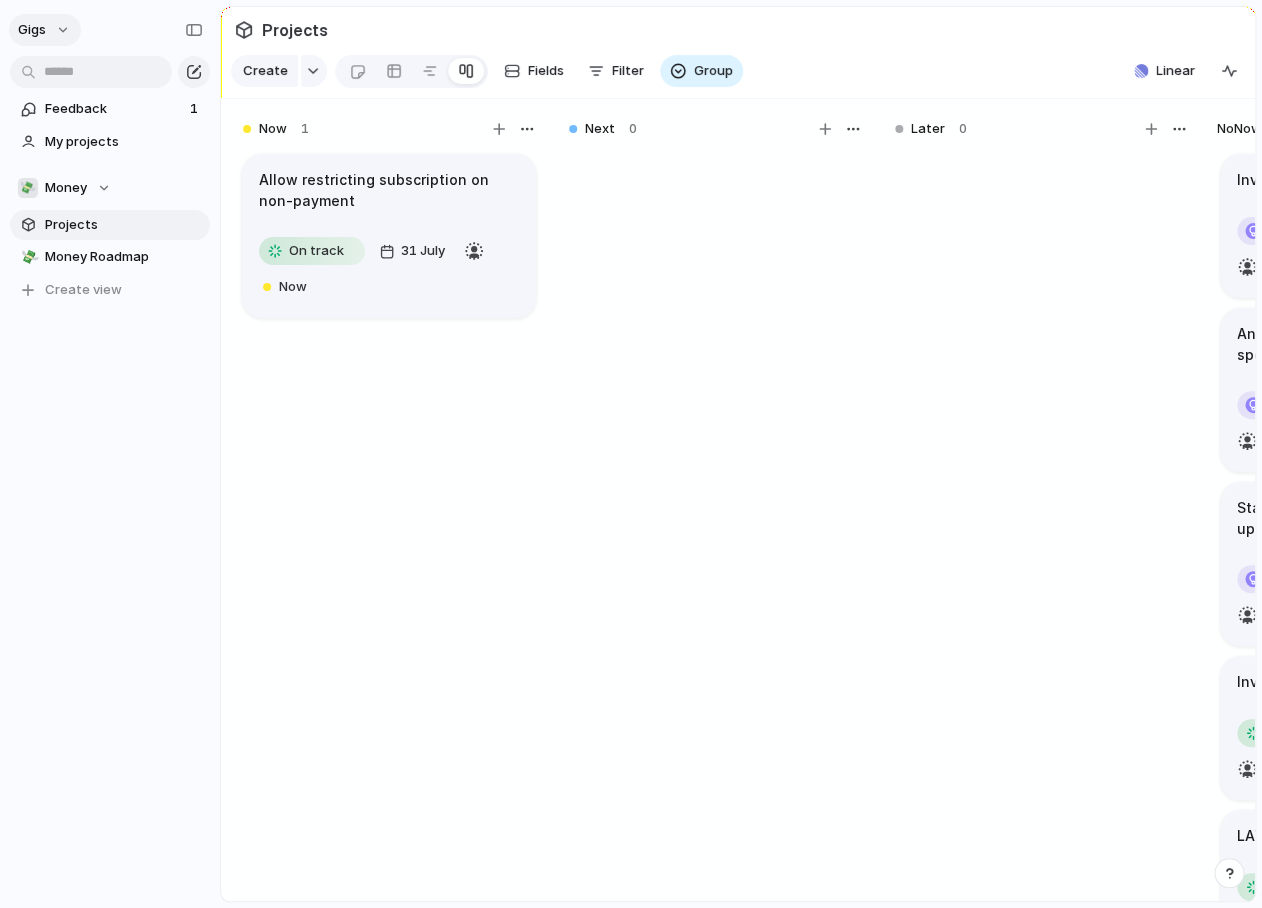 click on "gigs" at bounding box center [45, 30] 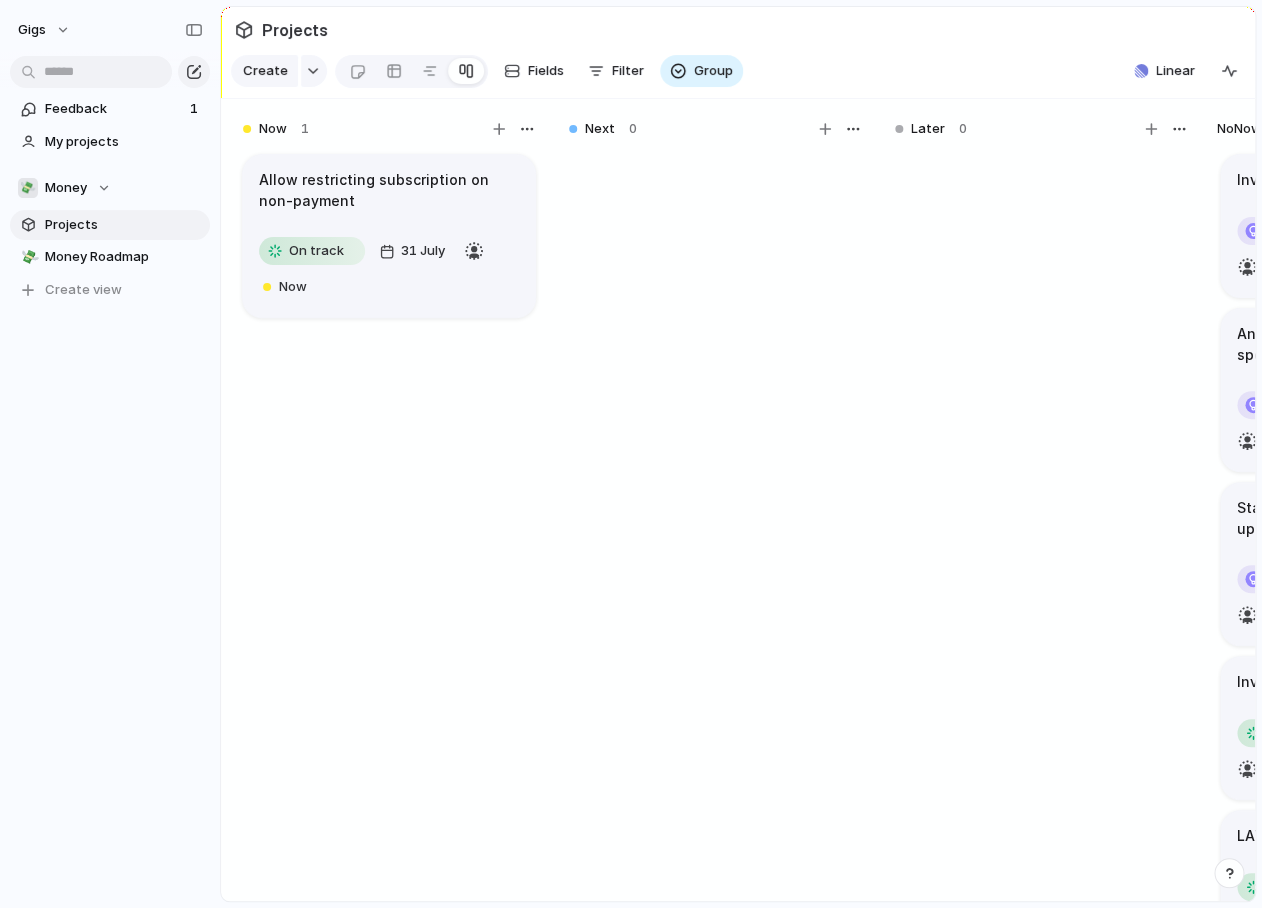 click on "Settings   Invite members   Change theme   Sign out" at bounding box center [631, 454] 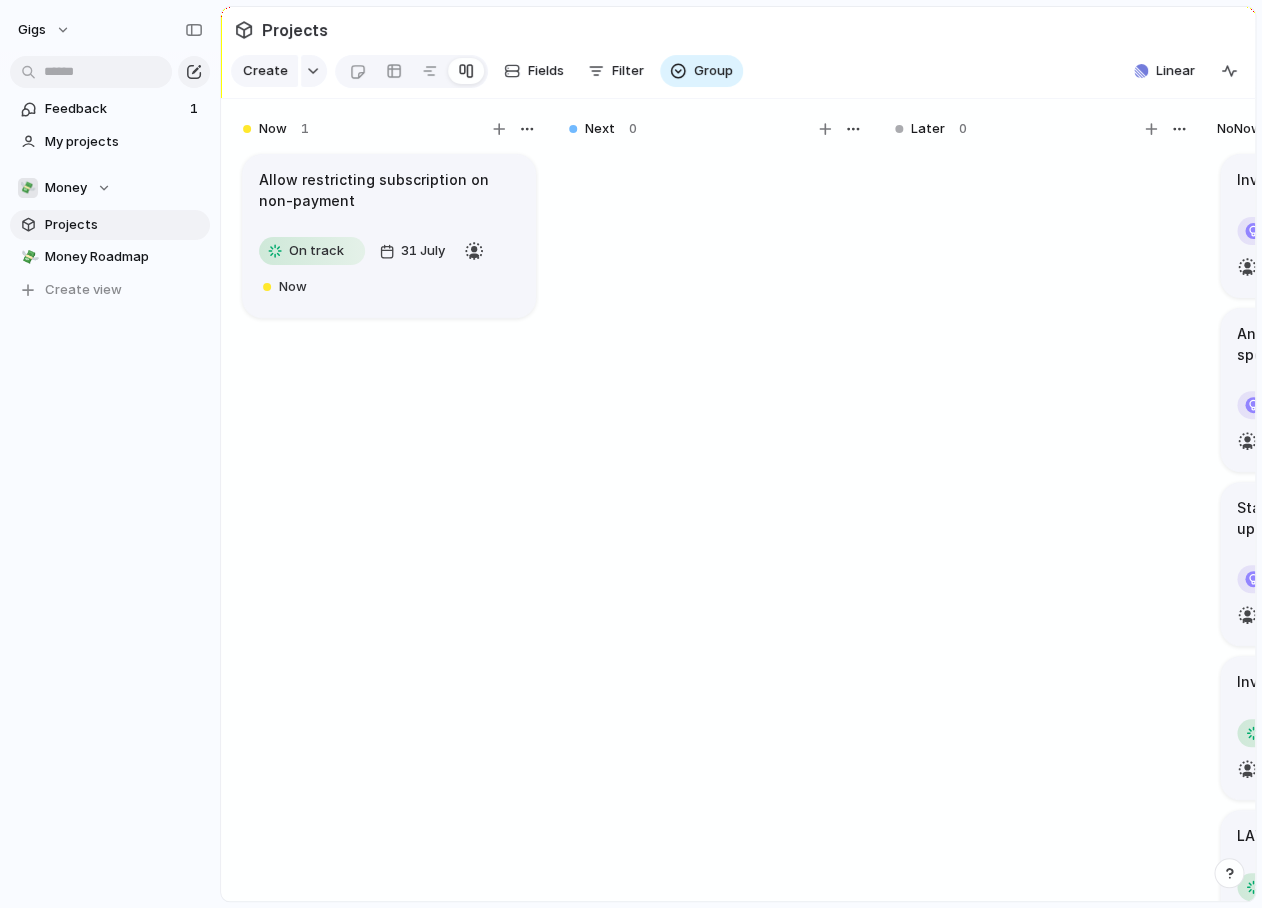 click on "gigs" at bounding box center (45, 30) 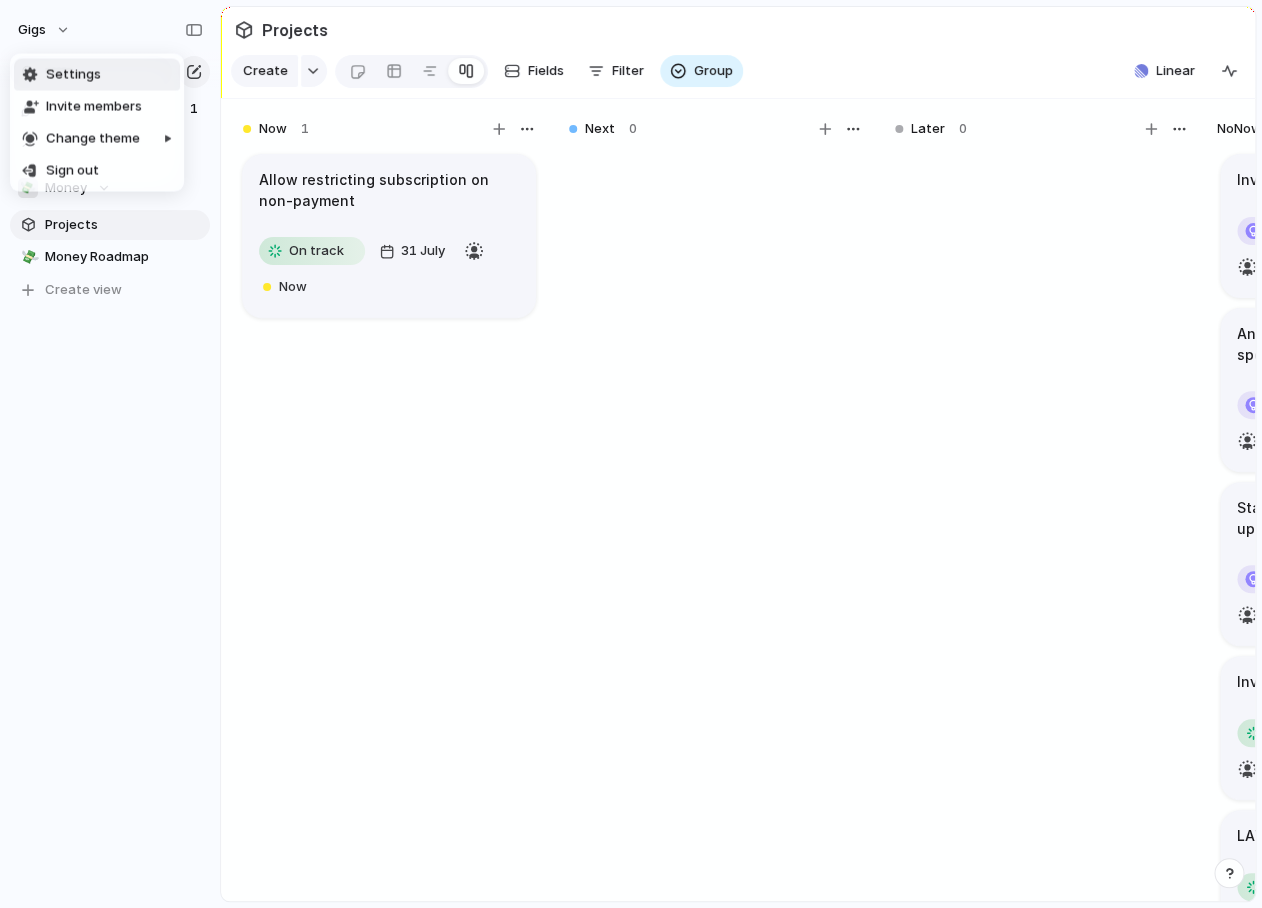 click on "Settings" at bounding box center (73, 75) 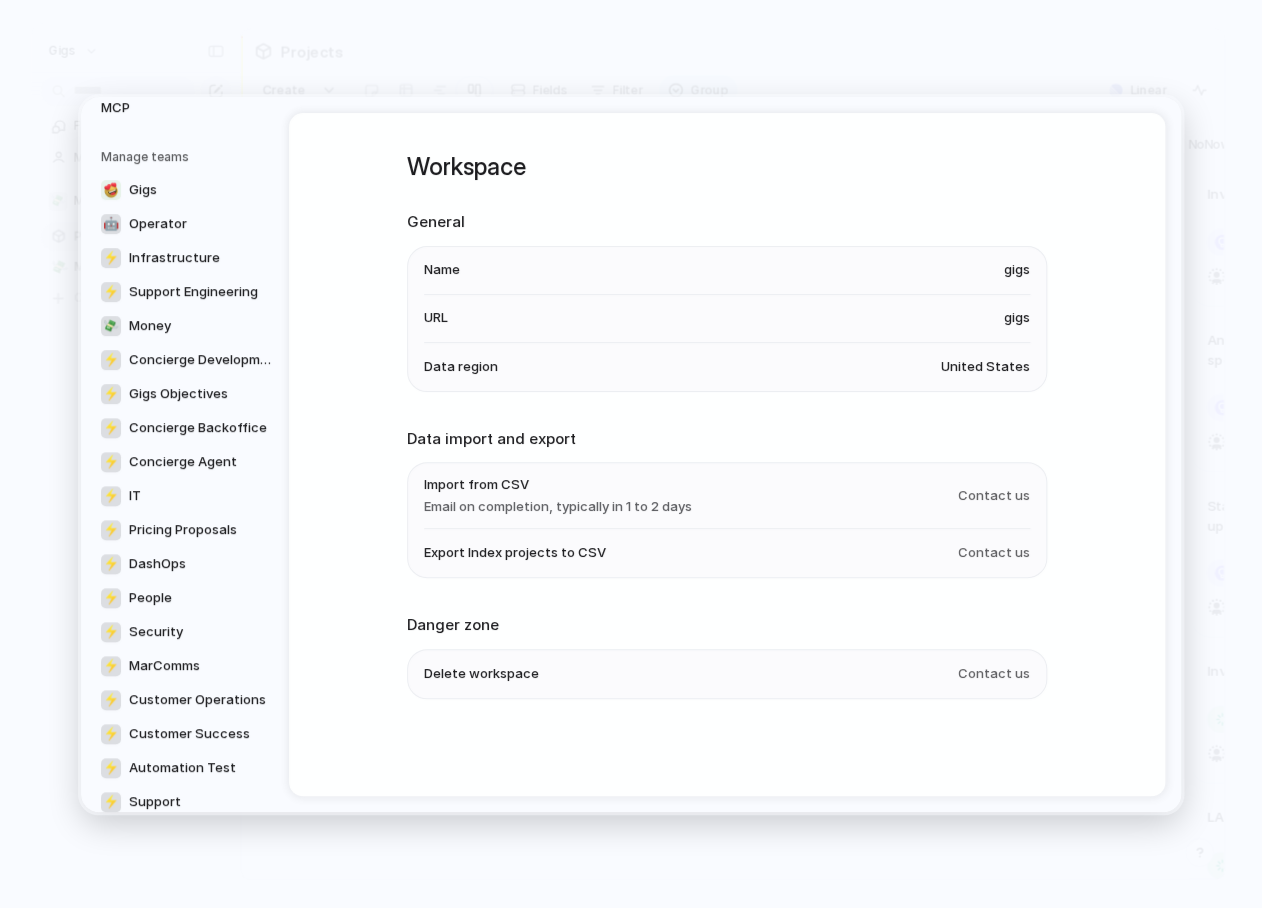 scroll, scrollTop: 0, scrollLeft: 0, axis: both 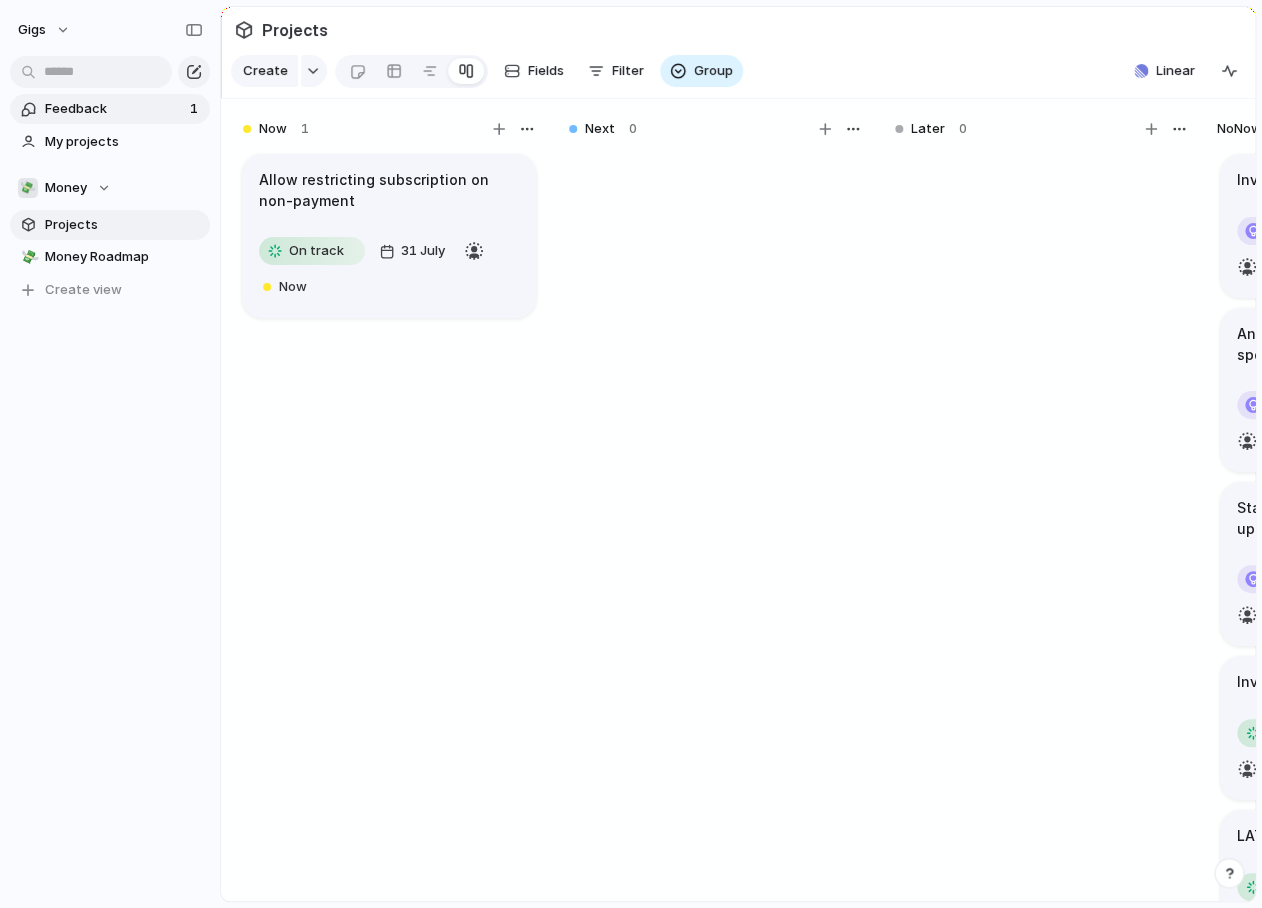 click on "Feedback" at bounding box center (114, 109) 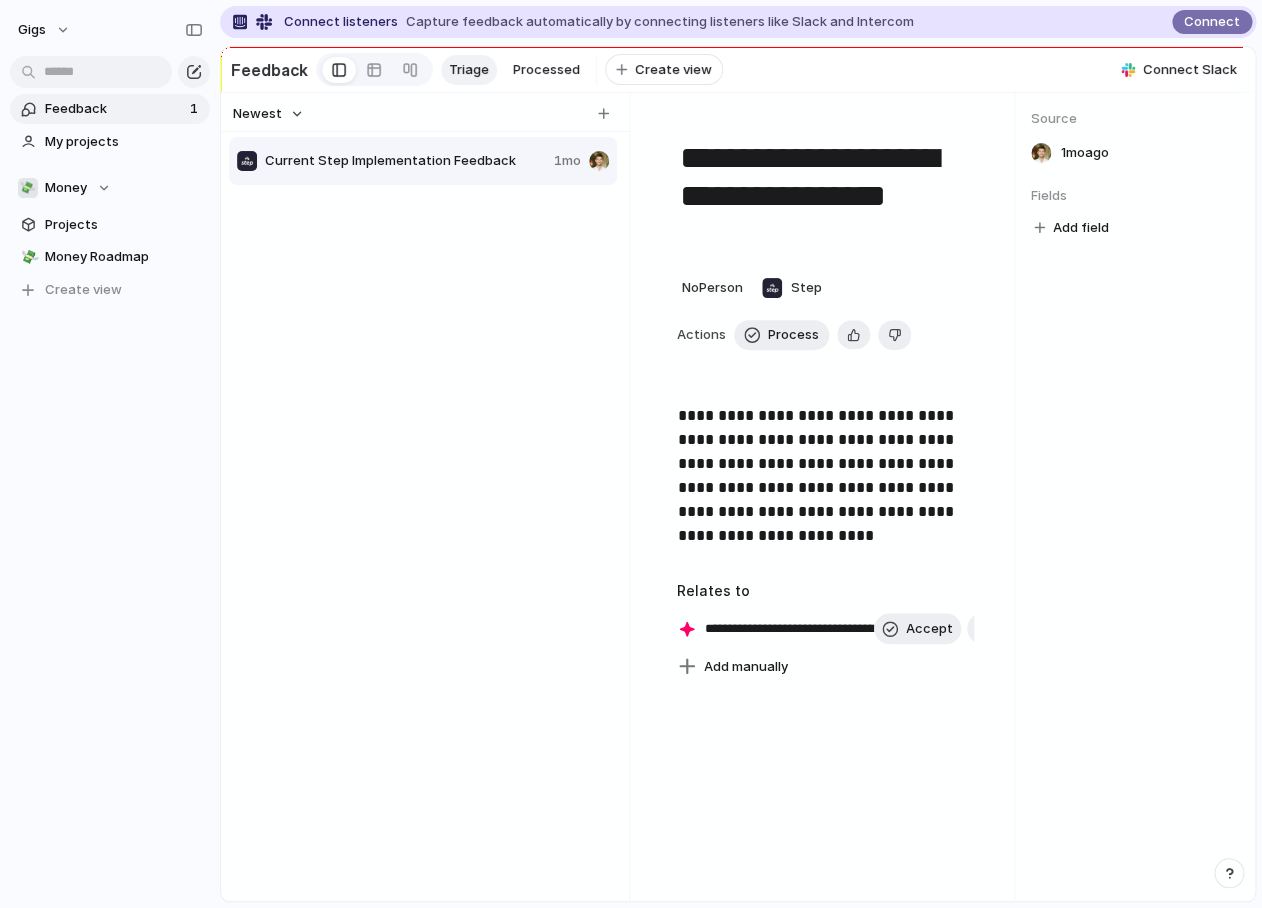 click on "**********" at bounding box center [826, 476] 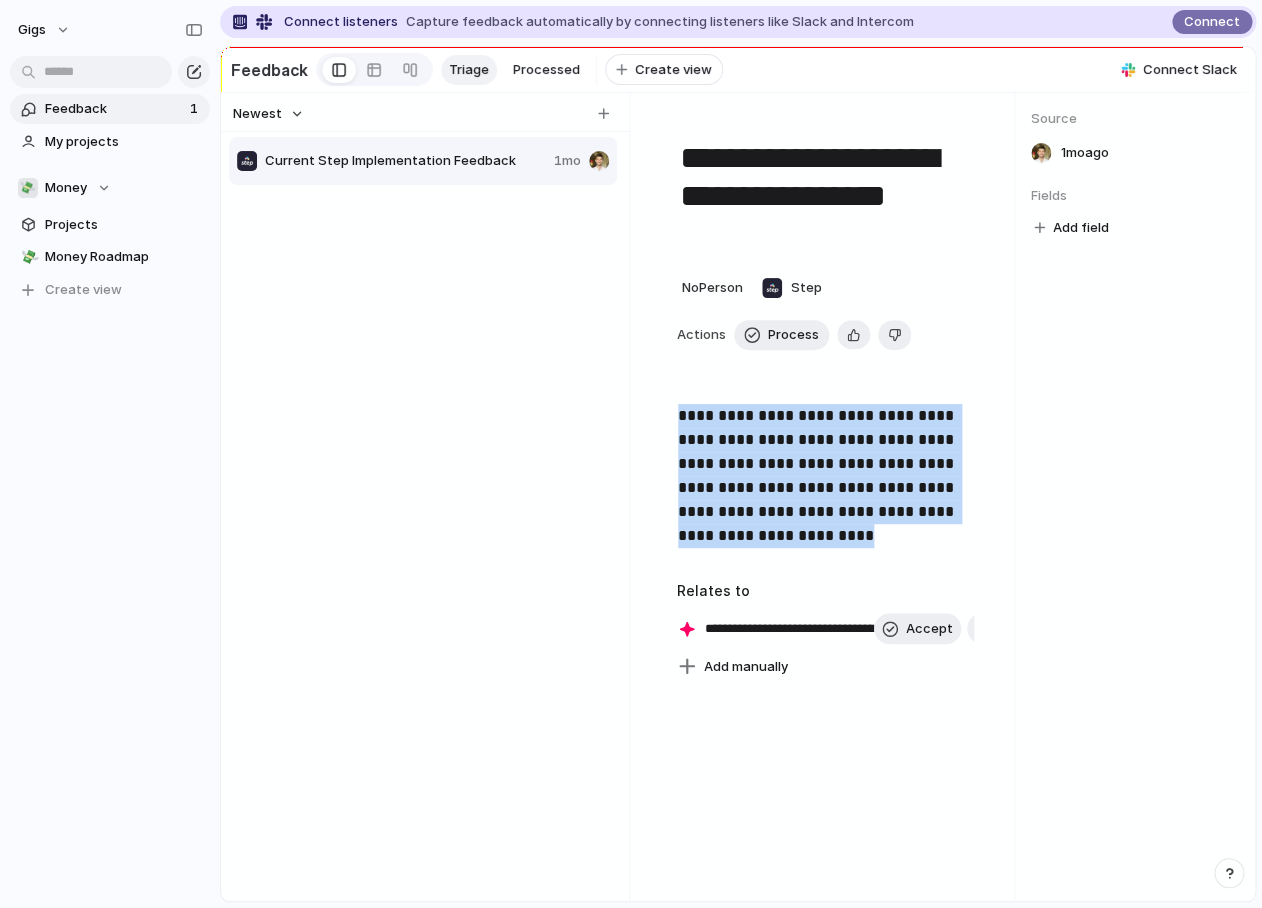 click on "**********" at bounding box center (826, 476) 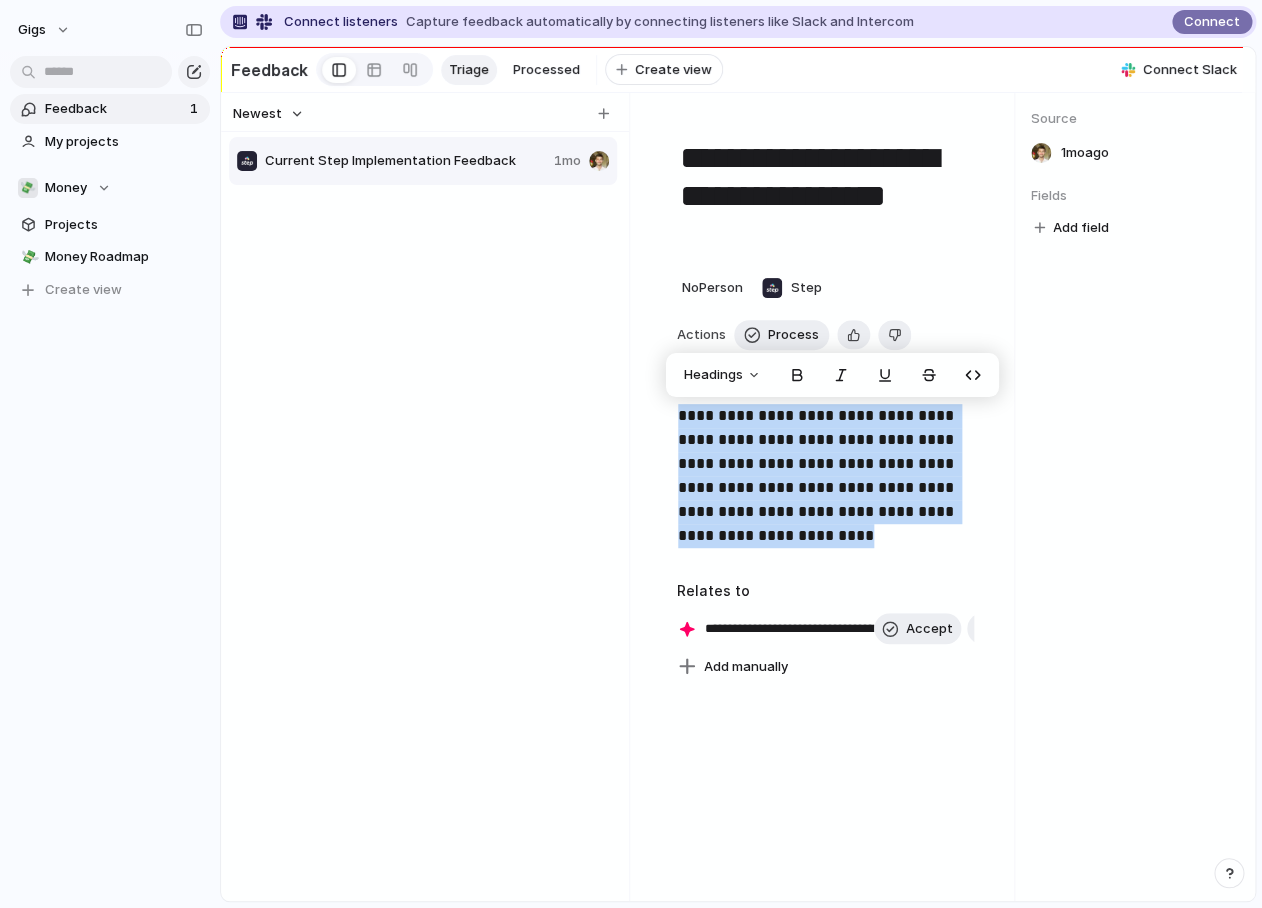 click on "Current Step Implementation Feedback 1mo" at bounding box center (425, 515) 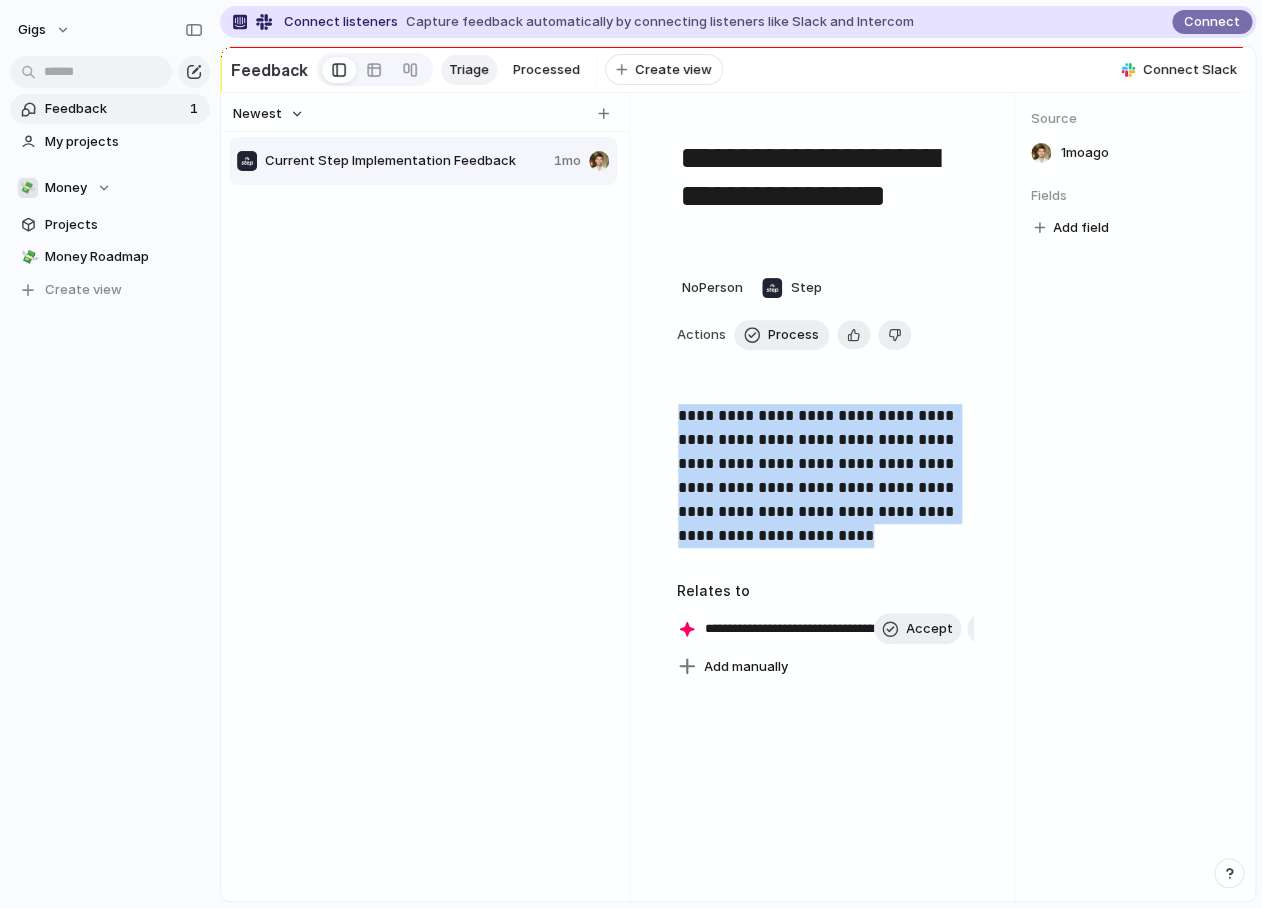 click on "gigs Feedback 1 My projects 💸 Money Projects 💸 Money Roadmap
To pick up a draggable item, press the space bar.
While dragging, use the arrow keys to move the item.
Press space again to drop the item in its new position, or press escape to cancel.
Create view" at bounding box center [110, 454] 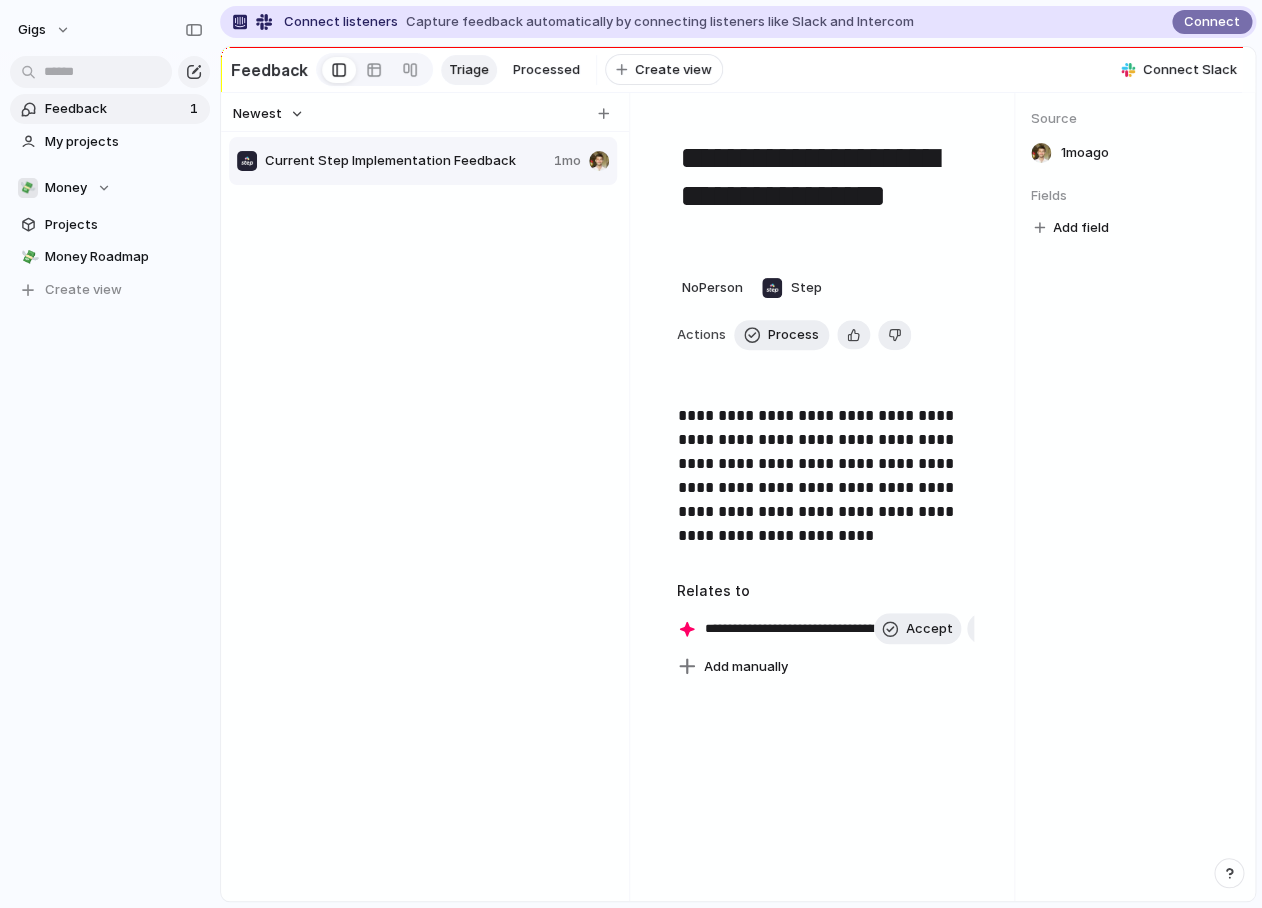 click on "gigs Feedback 1 My projects 💸 Money Projects 💸 Money Roadmap
To pick up a draggable item, press the space bar.
While dragging, use the arrow keys to move the item.
Press space again to drop the item in its new position, or press escape to cancel.
Create view" at bounding box center [110, 454] 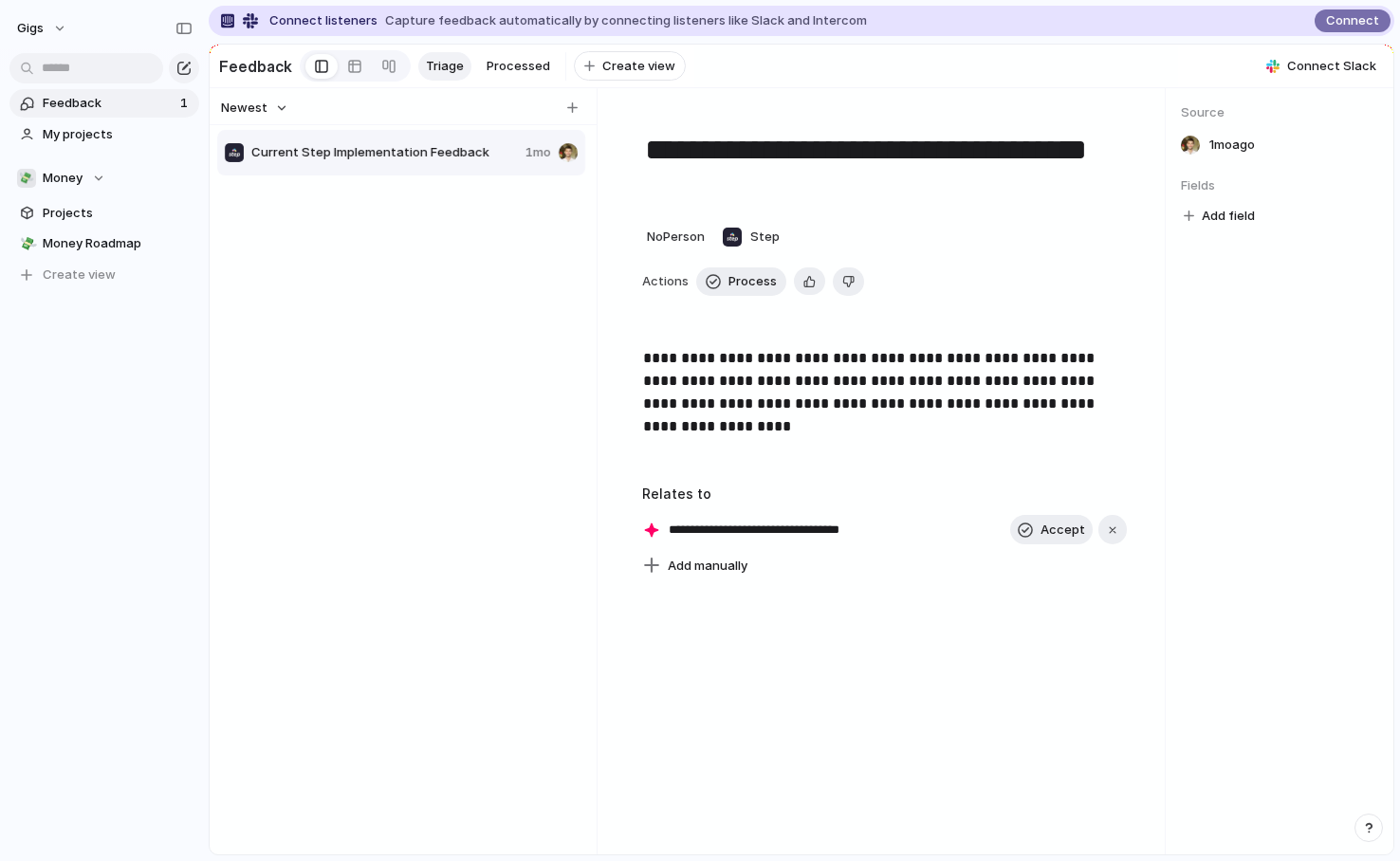 click on "**********" at bounding box center (793, 530) 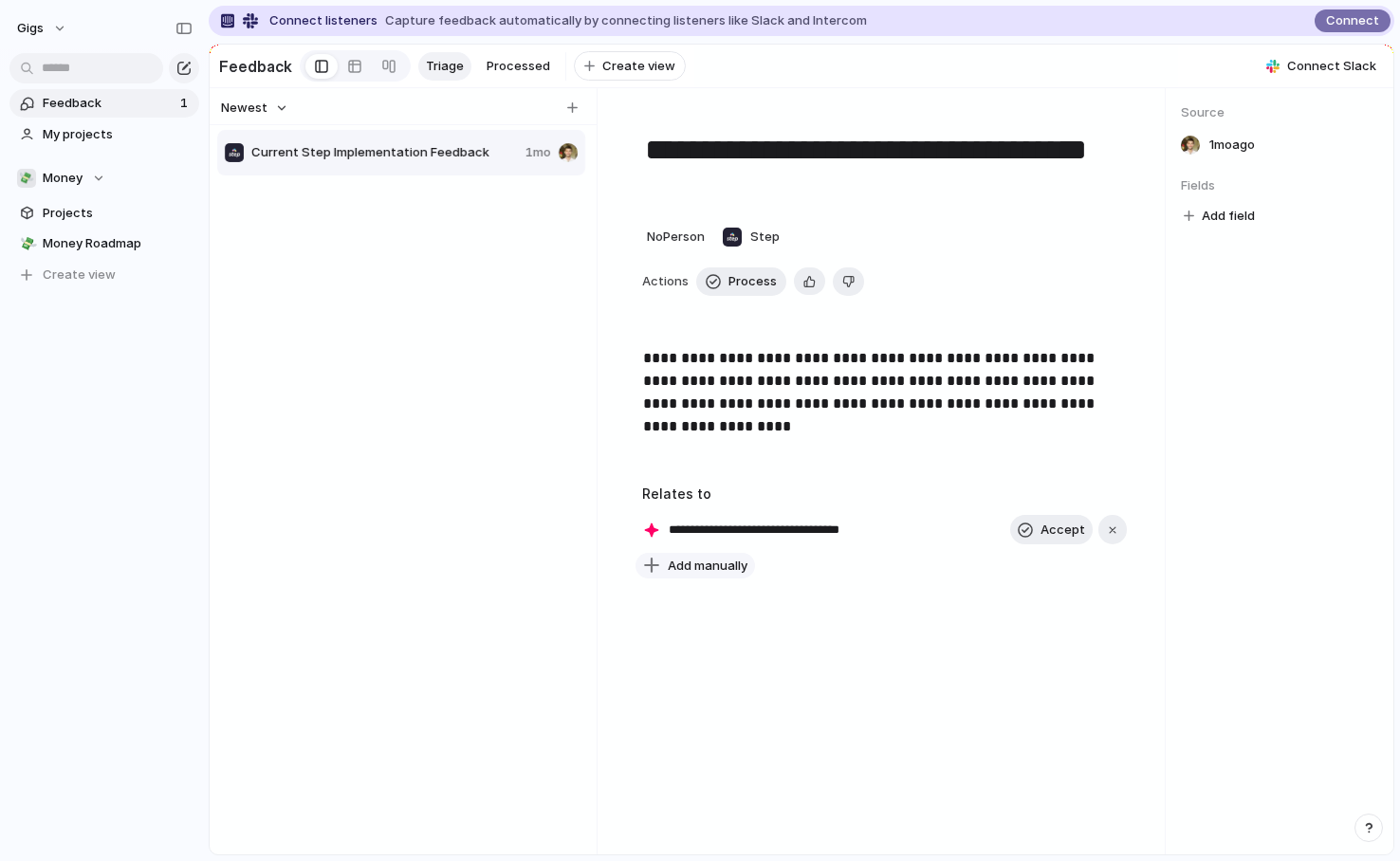 click on "Add manually" at bounding box center [708, 566] 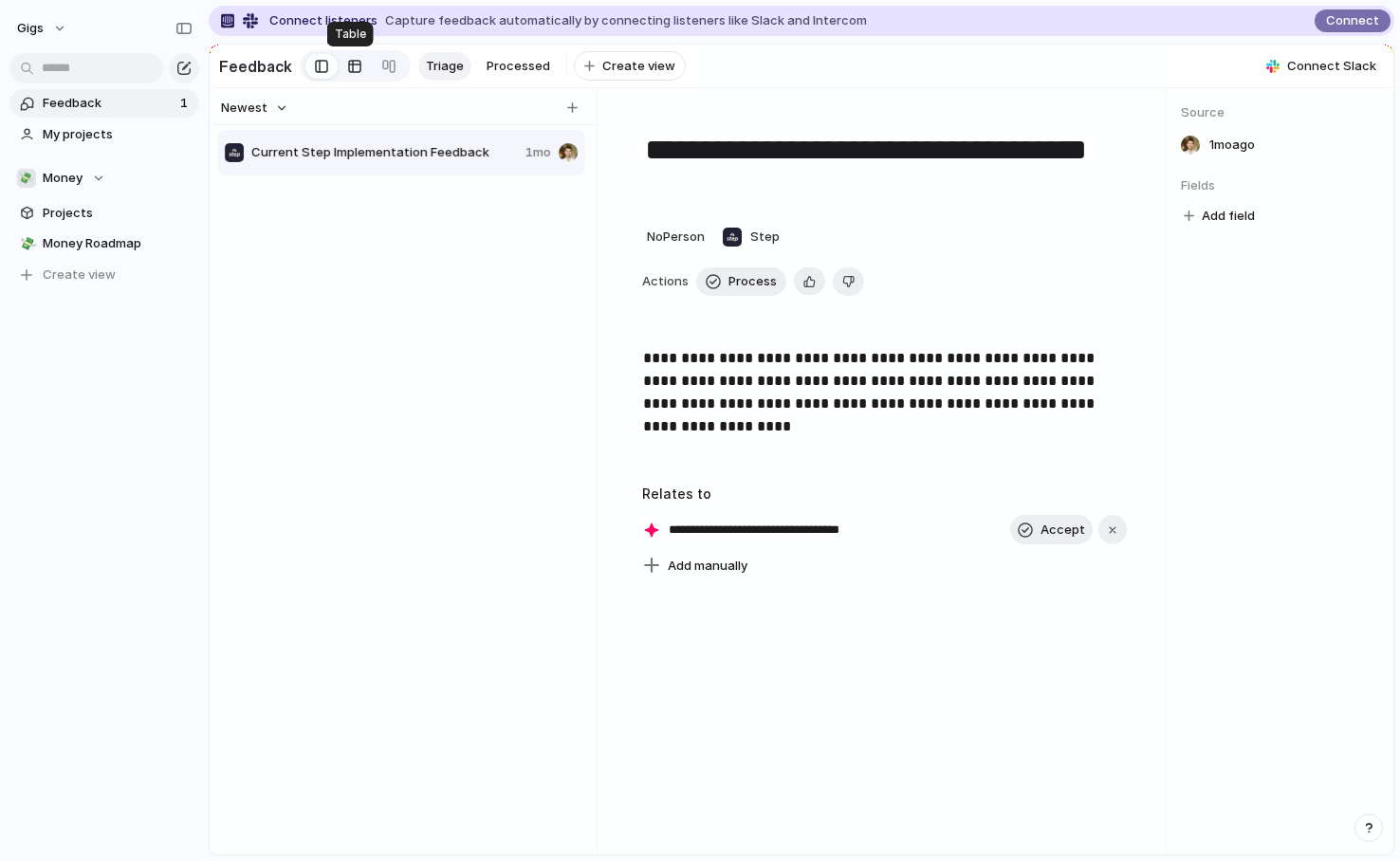 click at bounding box center (355, 66) 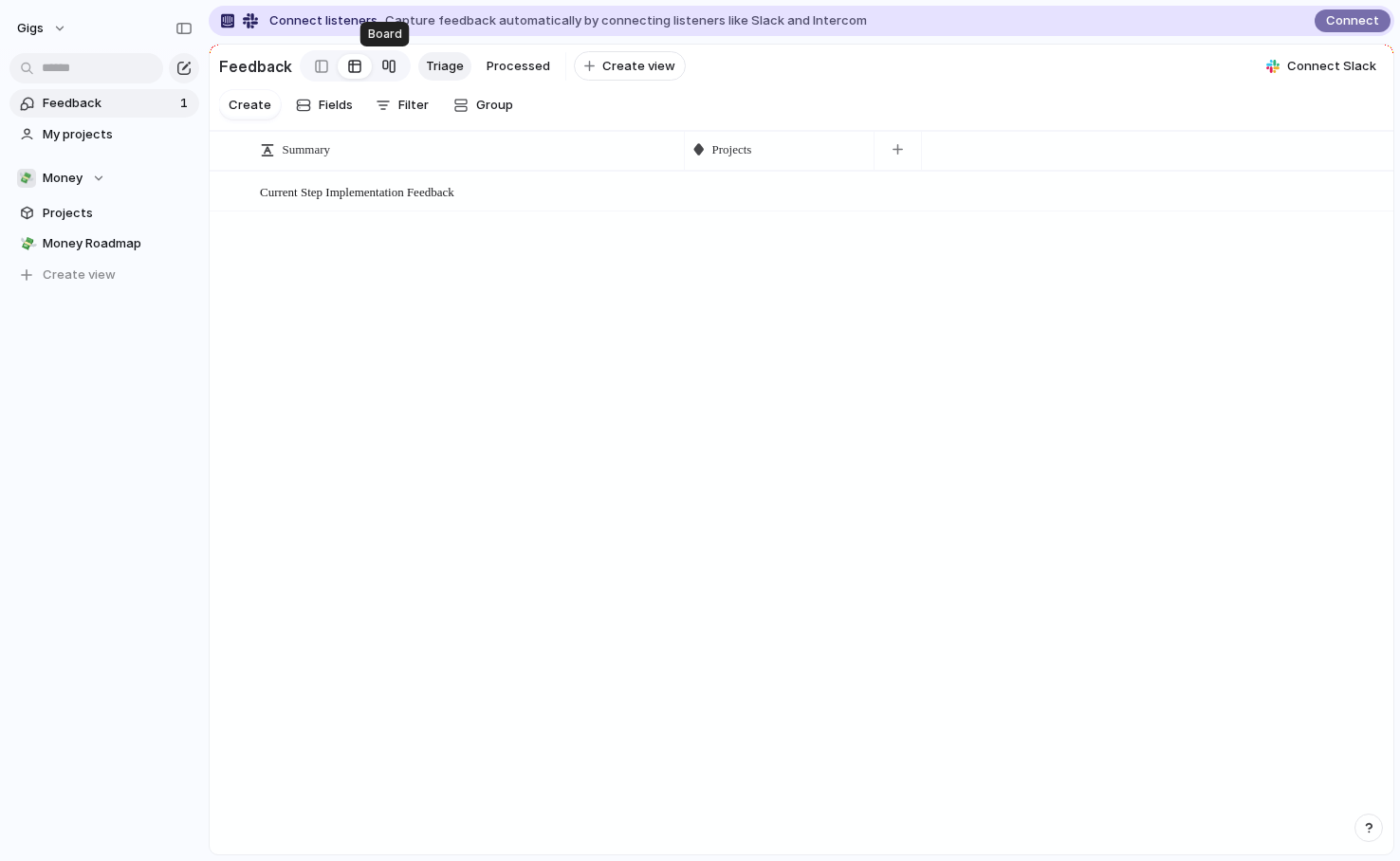 click at bounding box center (389, 66) 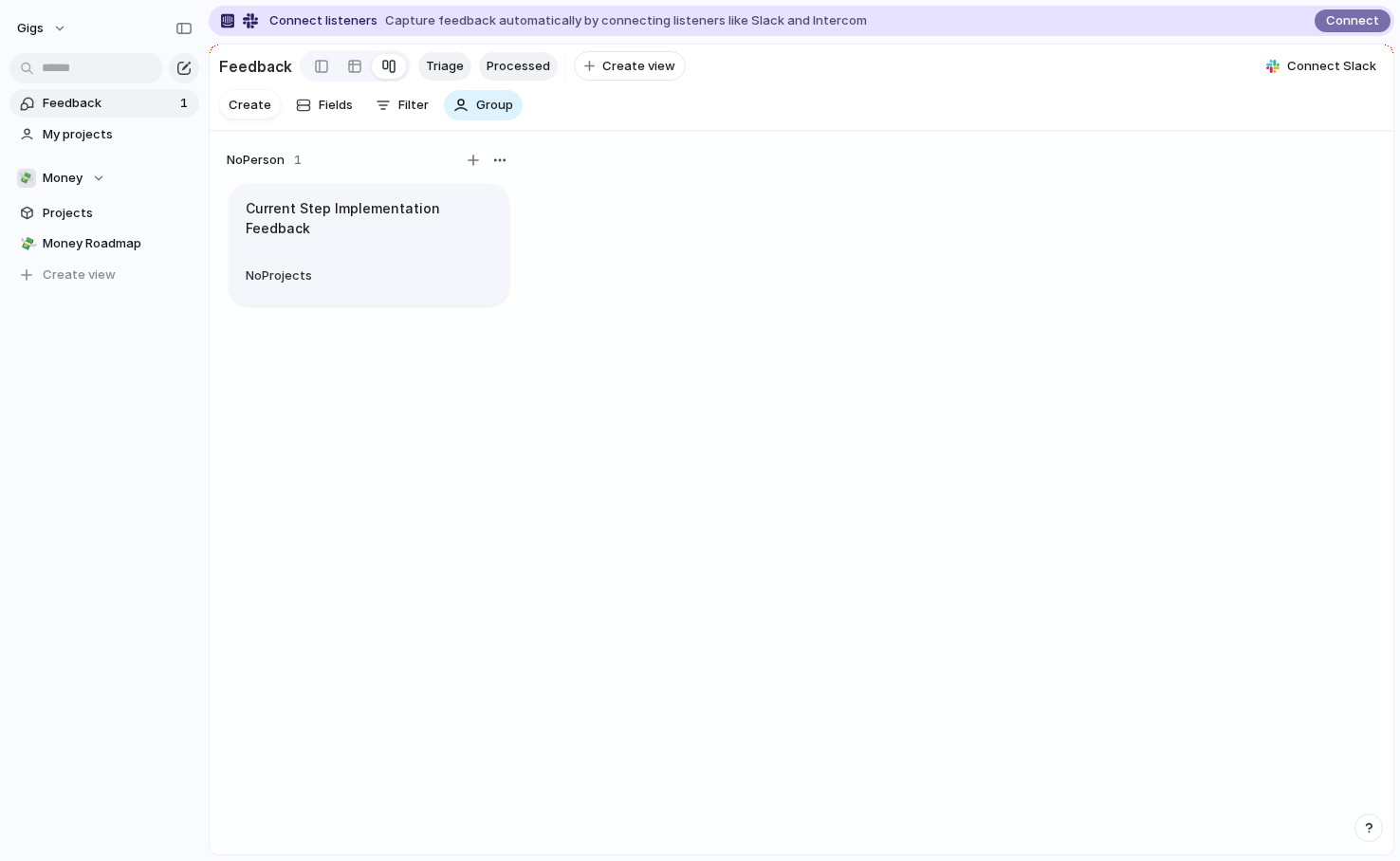 click on "Processed" at bounding box center [518, 66] 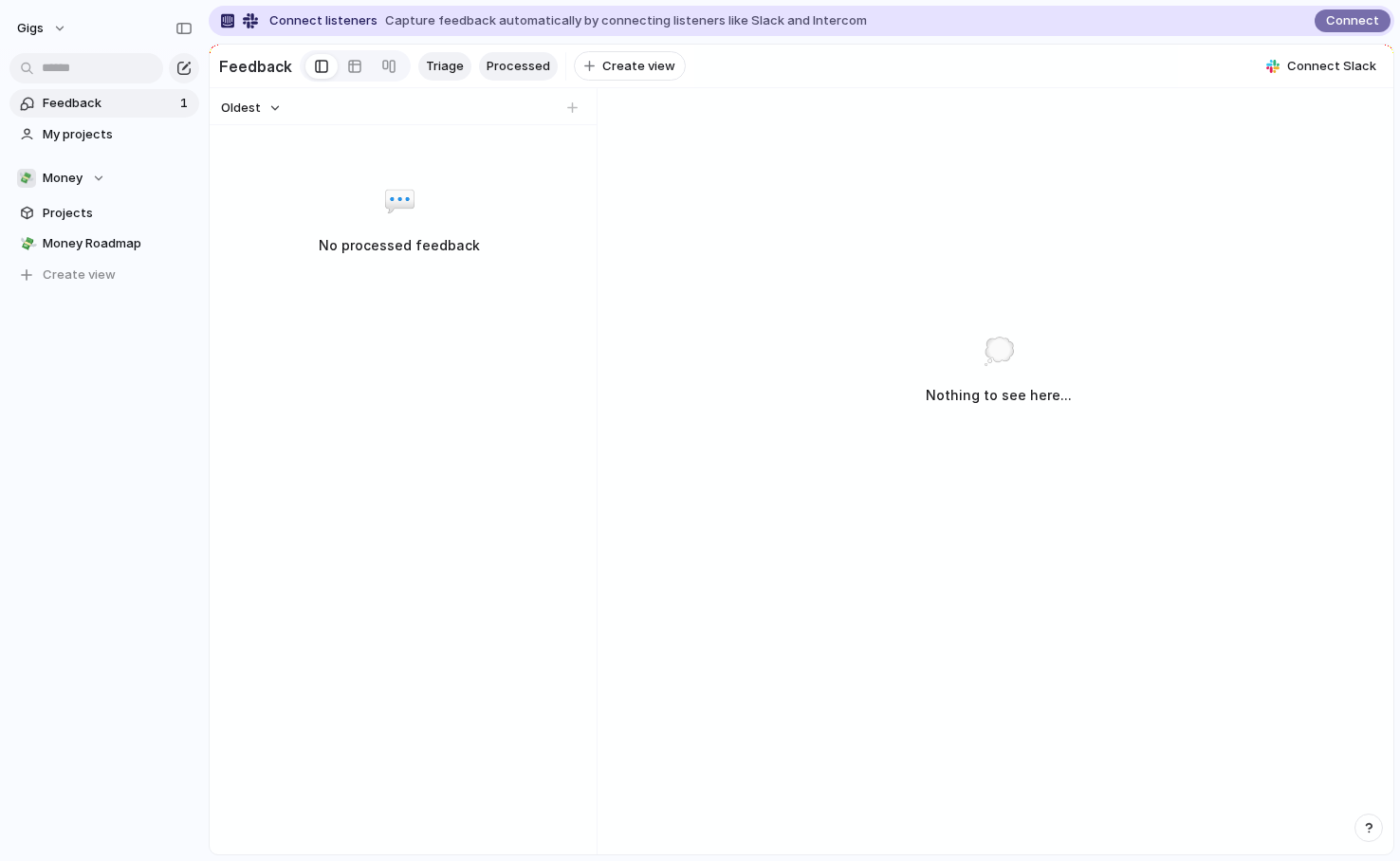 click on "Triage" at bounding box center [445, 66] 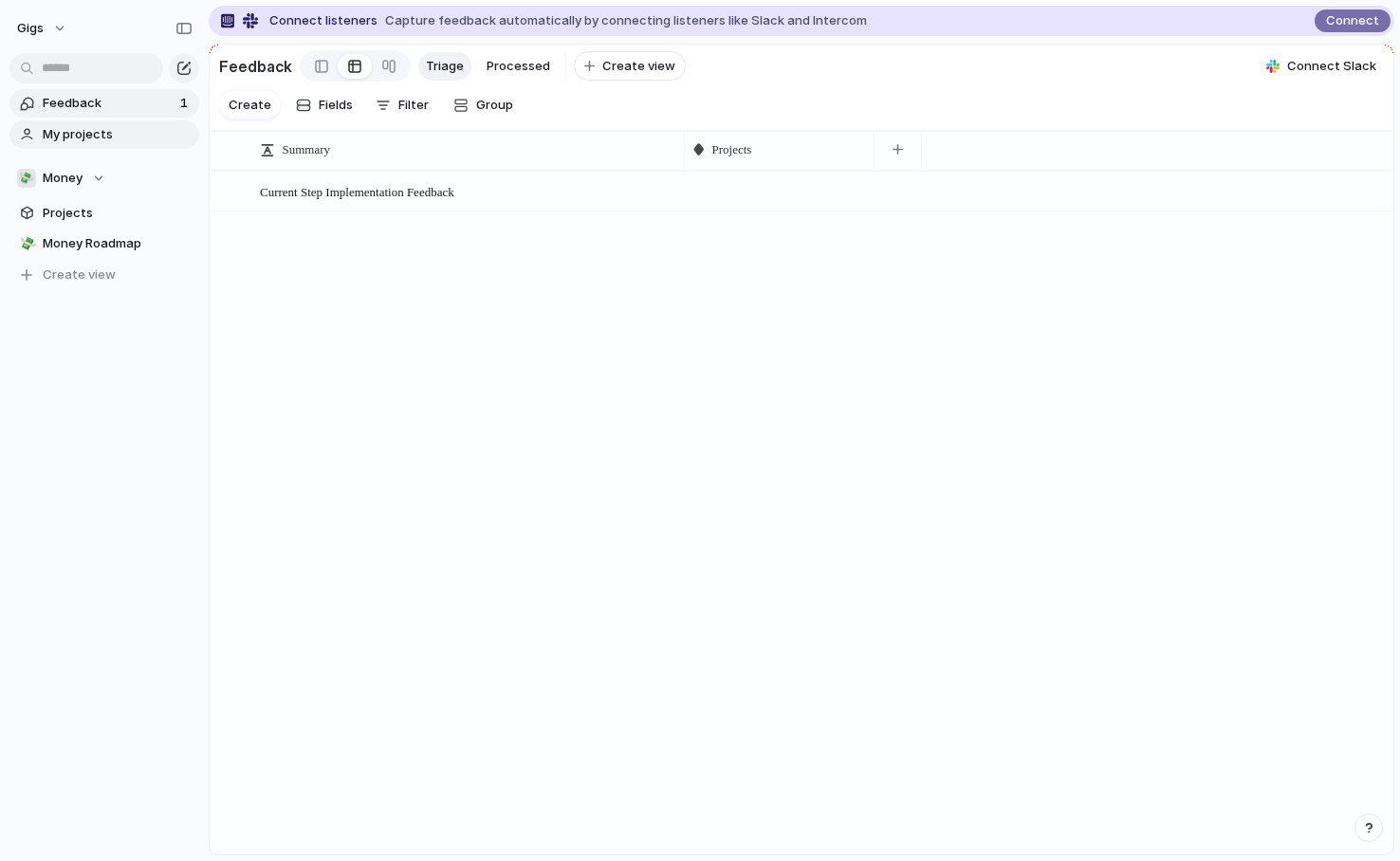 click on "My projects" at bounding box center (118, 135) 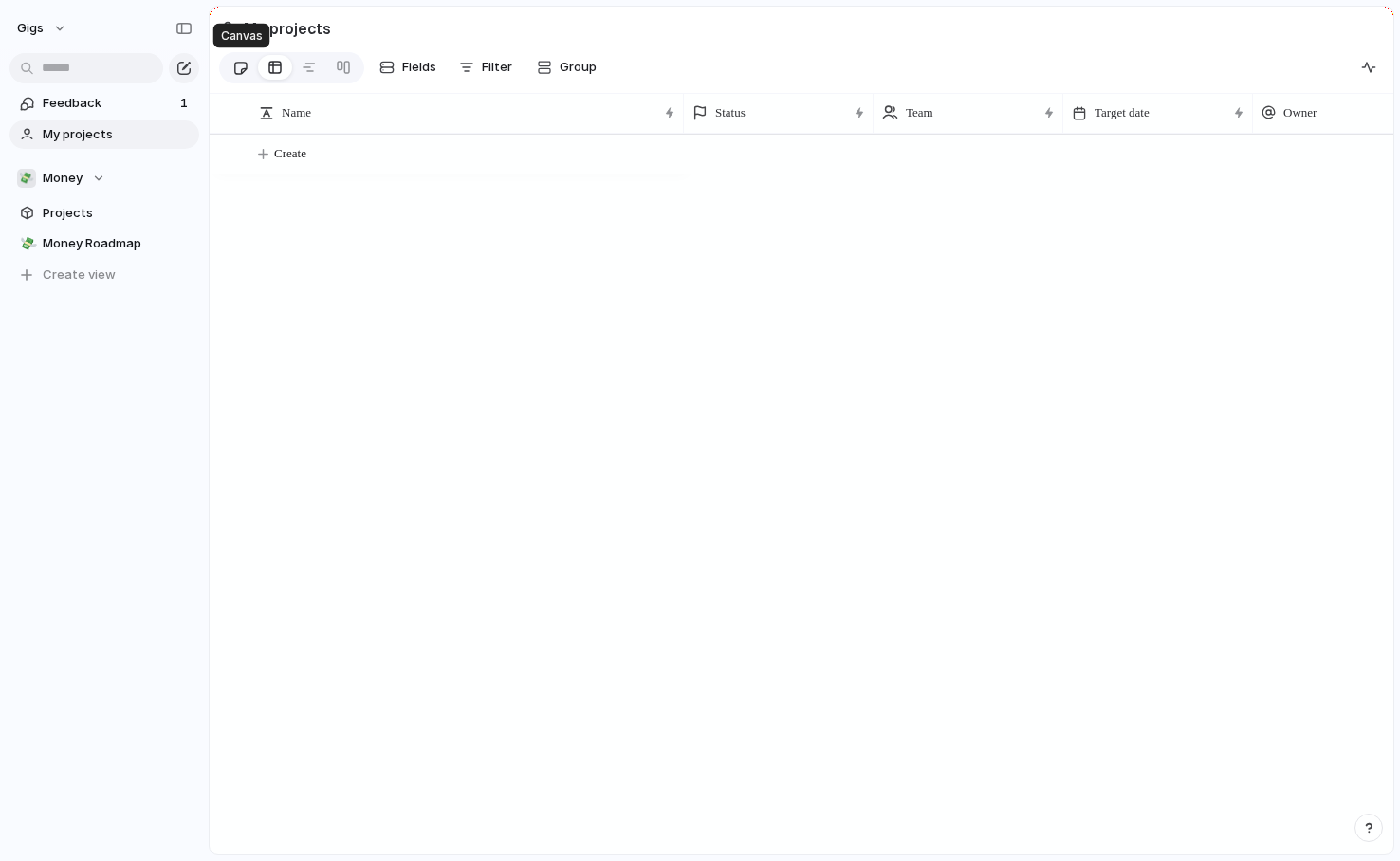 click at bounding box center (240, 67) 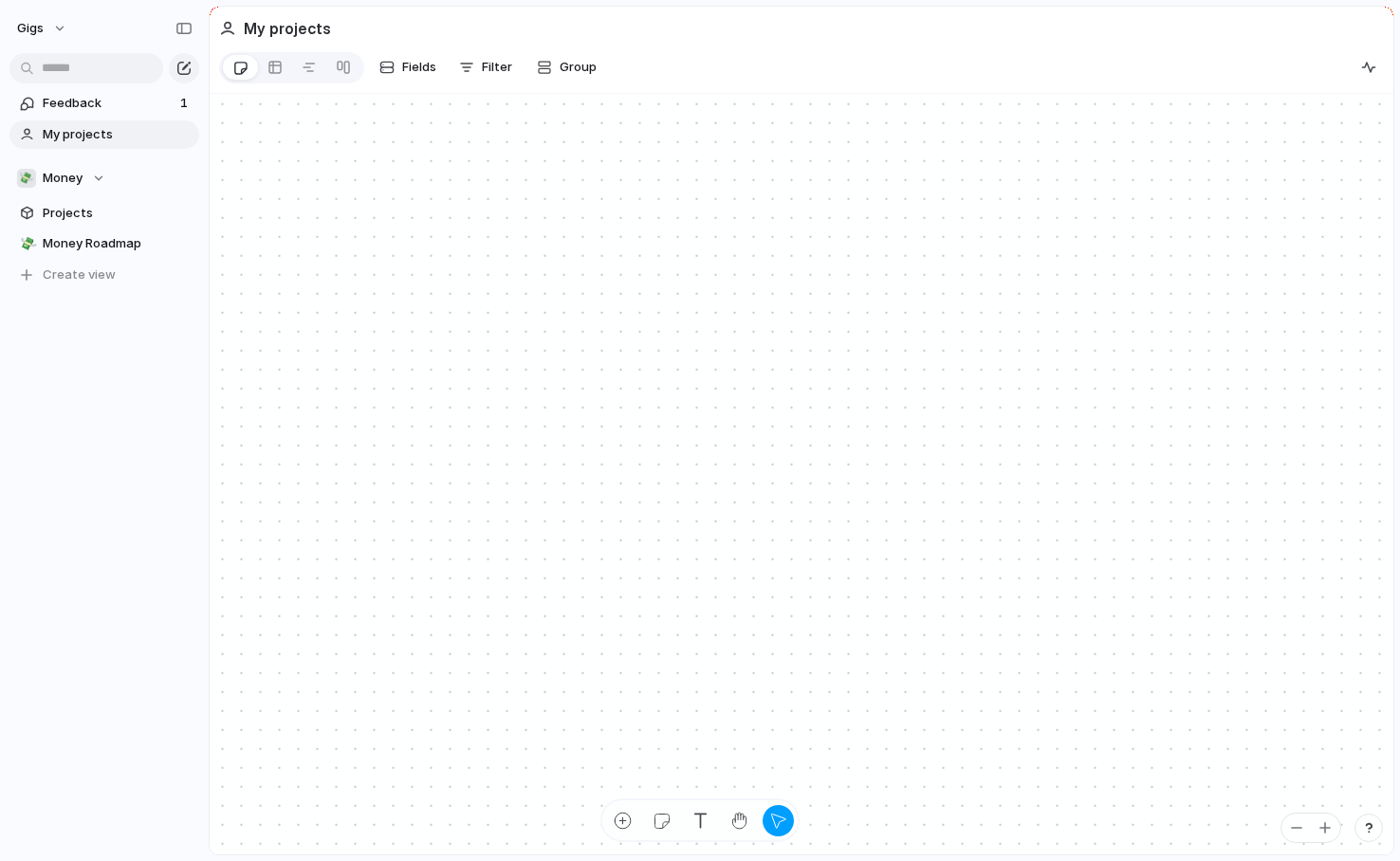click at bounding box center (801, 474) 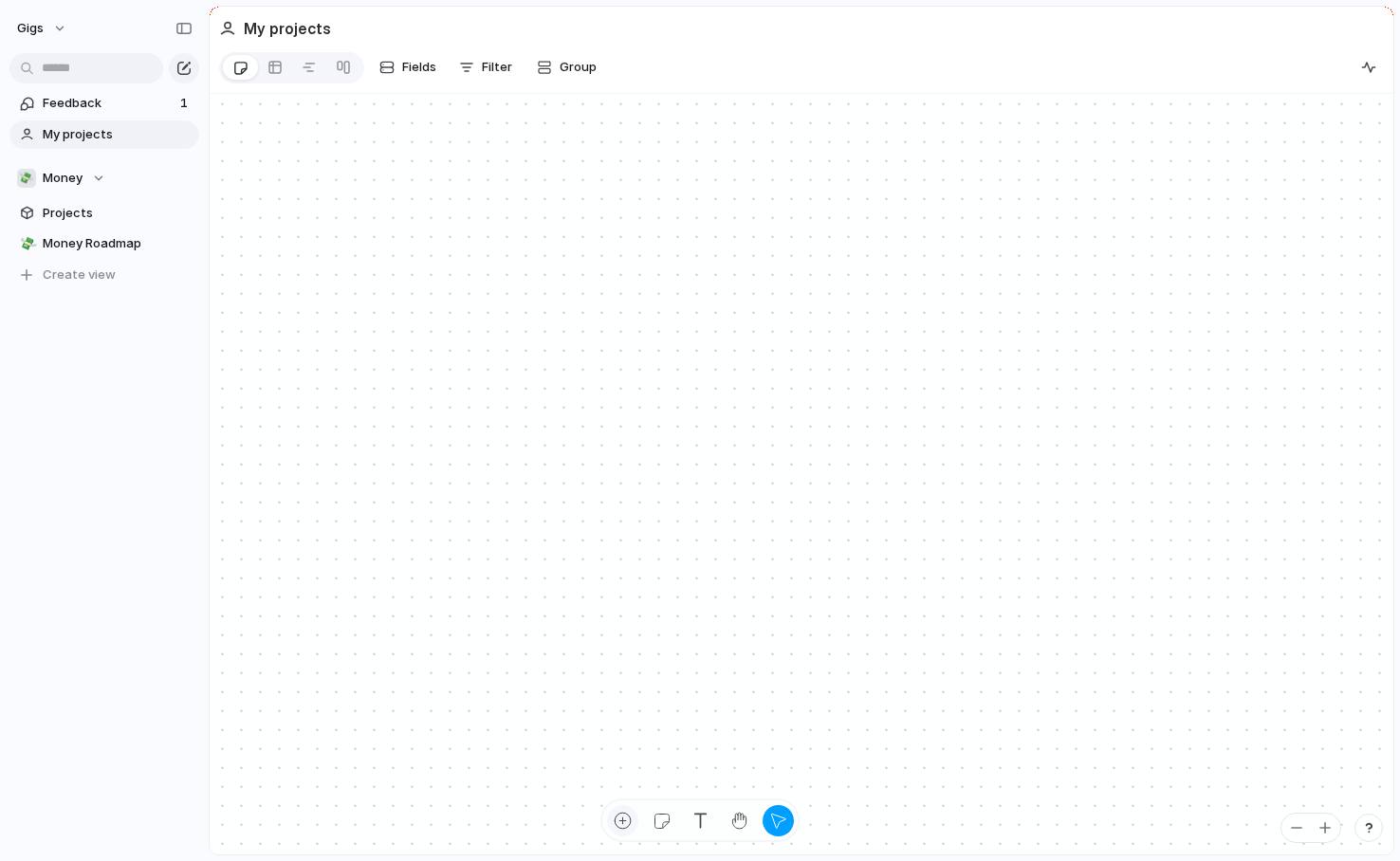 click at bounding box center [622, 820] 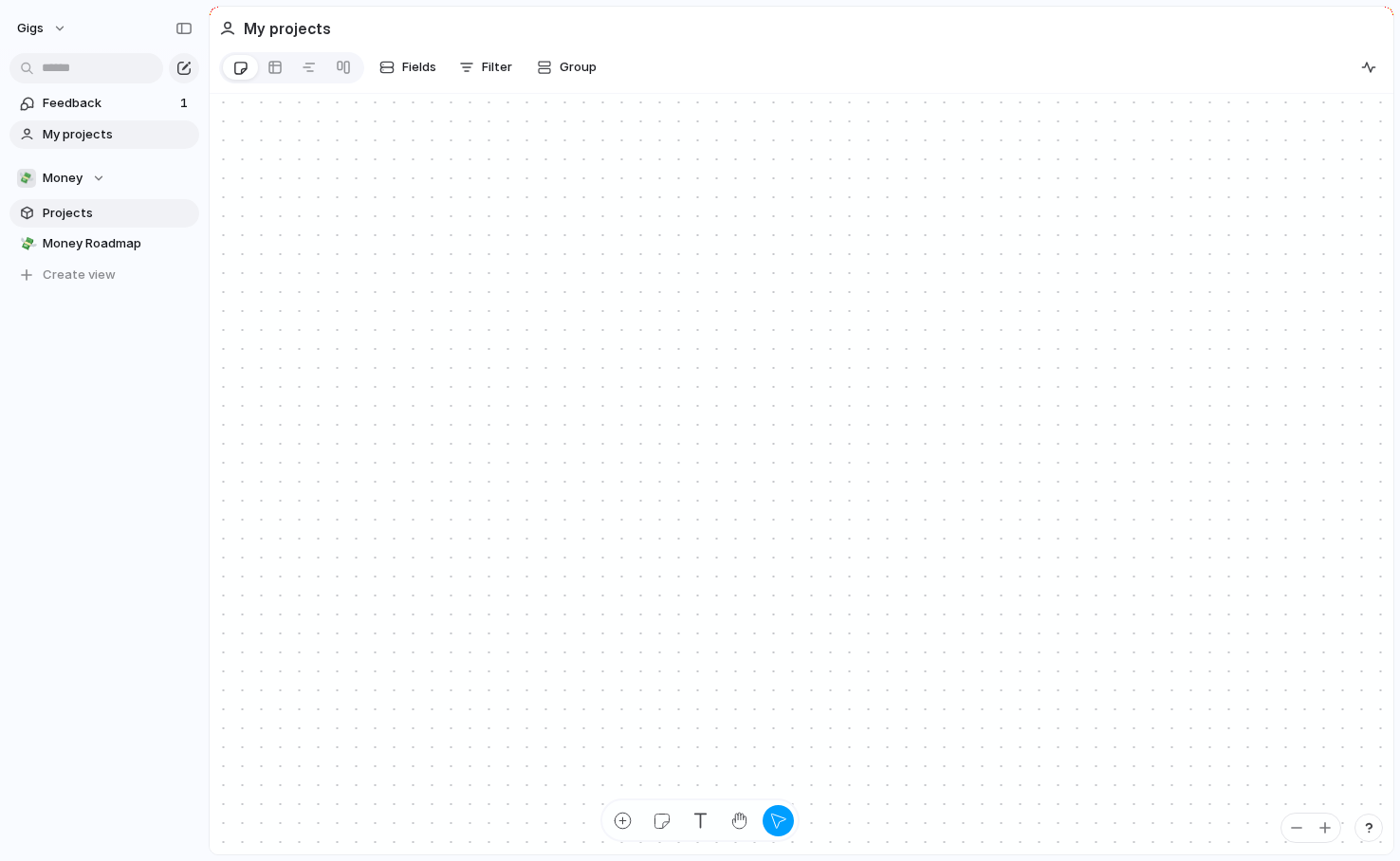 click on "Projects" at bounding box center [118, 213] 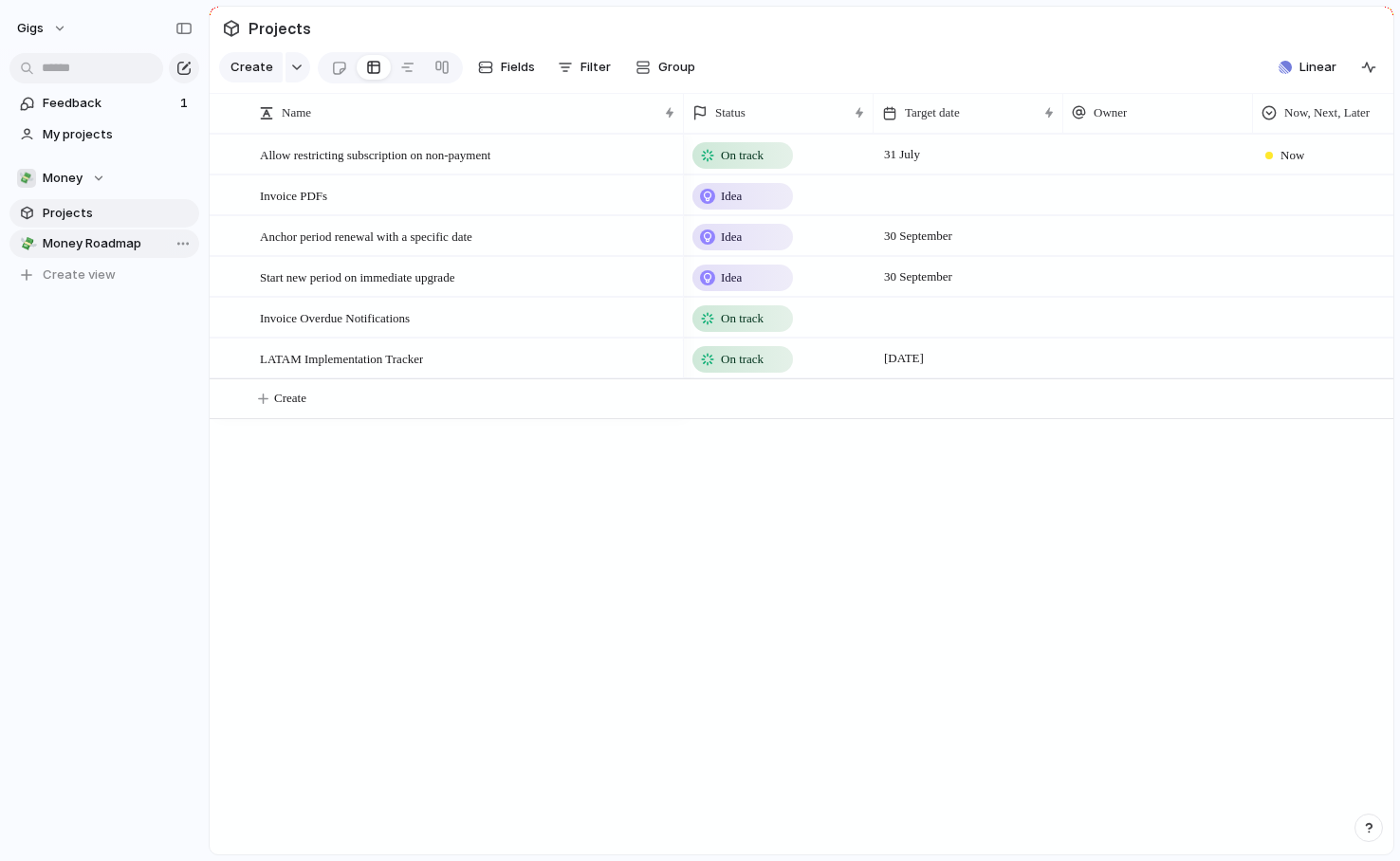 click on "Money Roadmap" at bounding box center [118, 244] 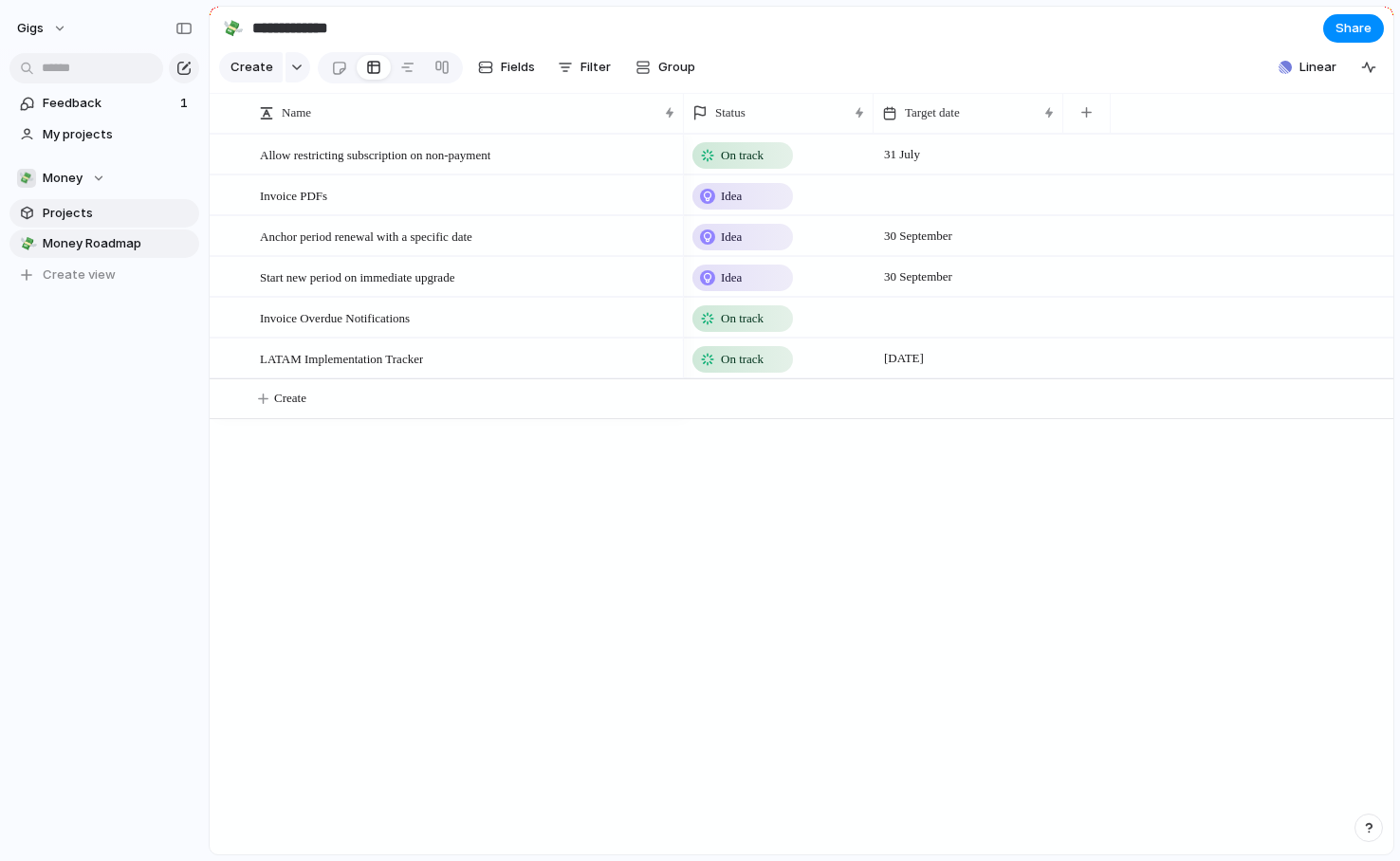 click on "Projects" at bounding box center (118, 213) 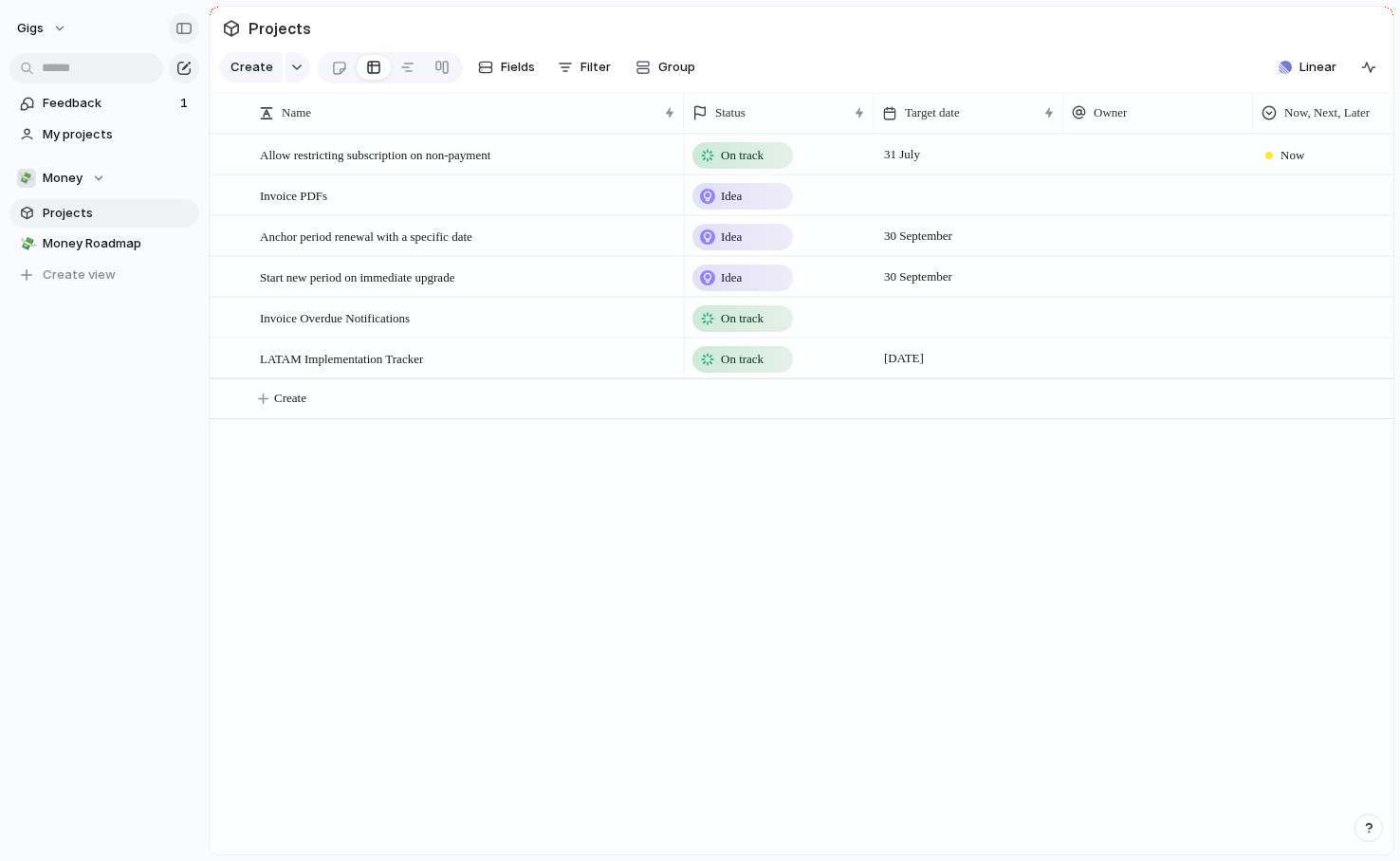 click at bounding box center [184, 28] 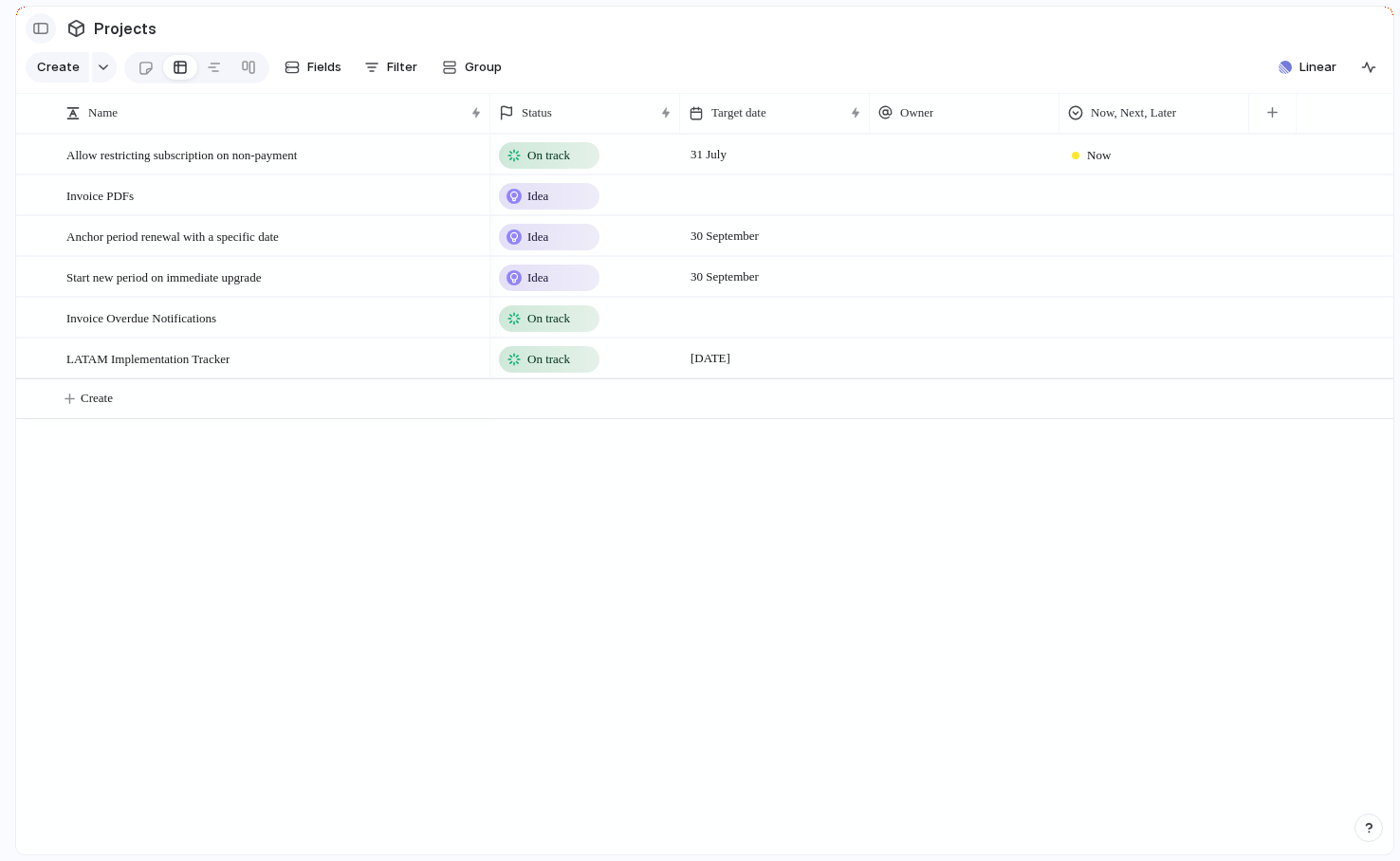 click at bounding box center [41, 28] 